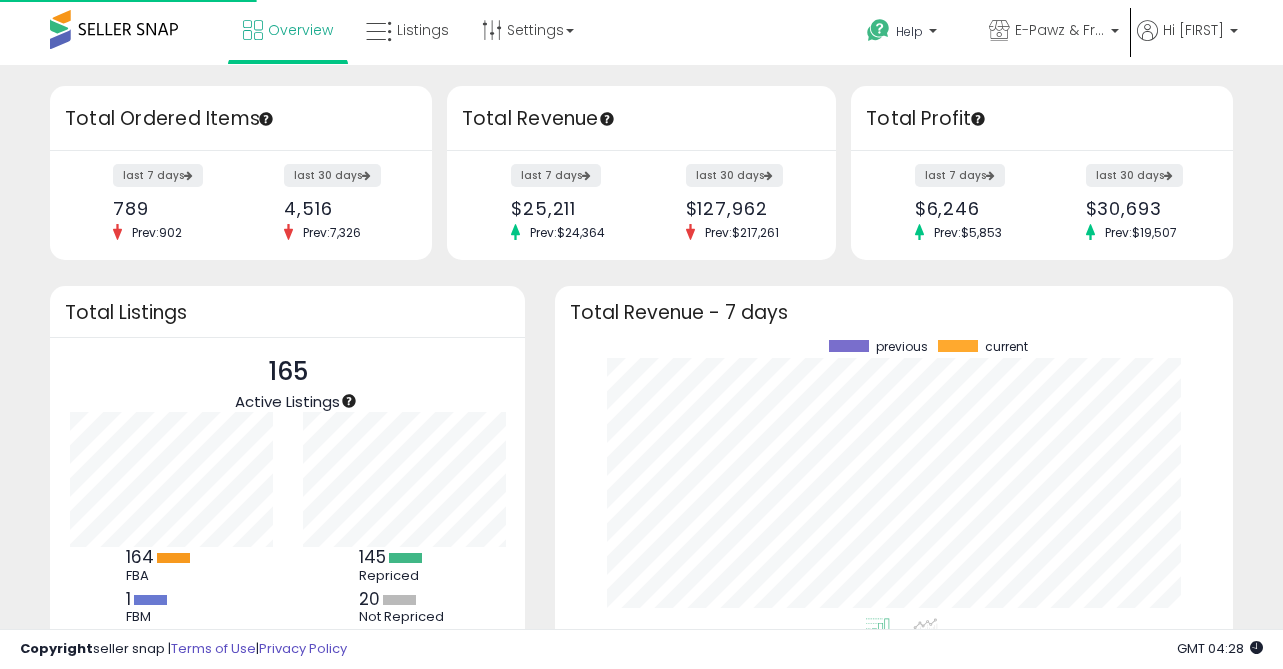 scroll, scrollTop: 0, scrollLeft: 0, axis: both 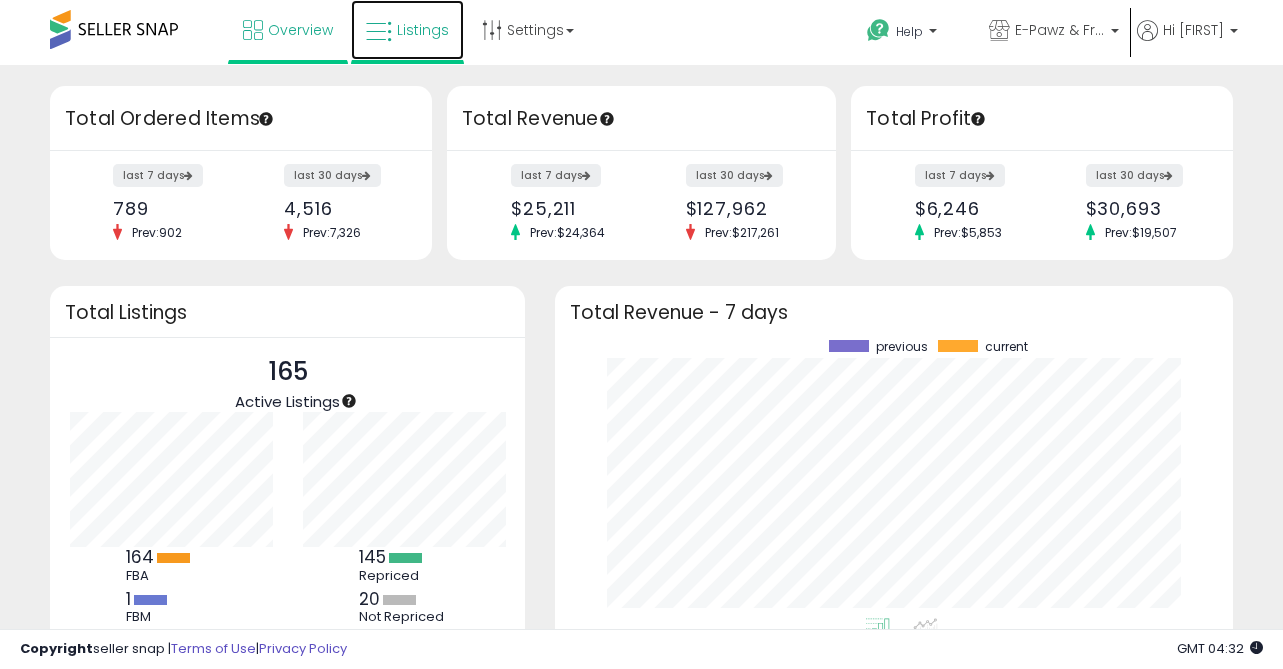 click on "Listings" at bounding box center (407, 30) 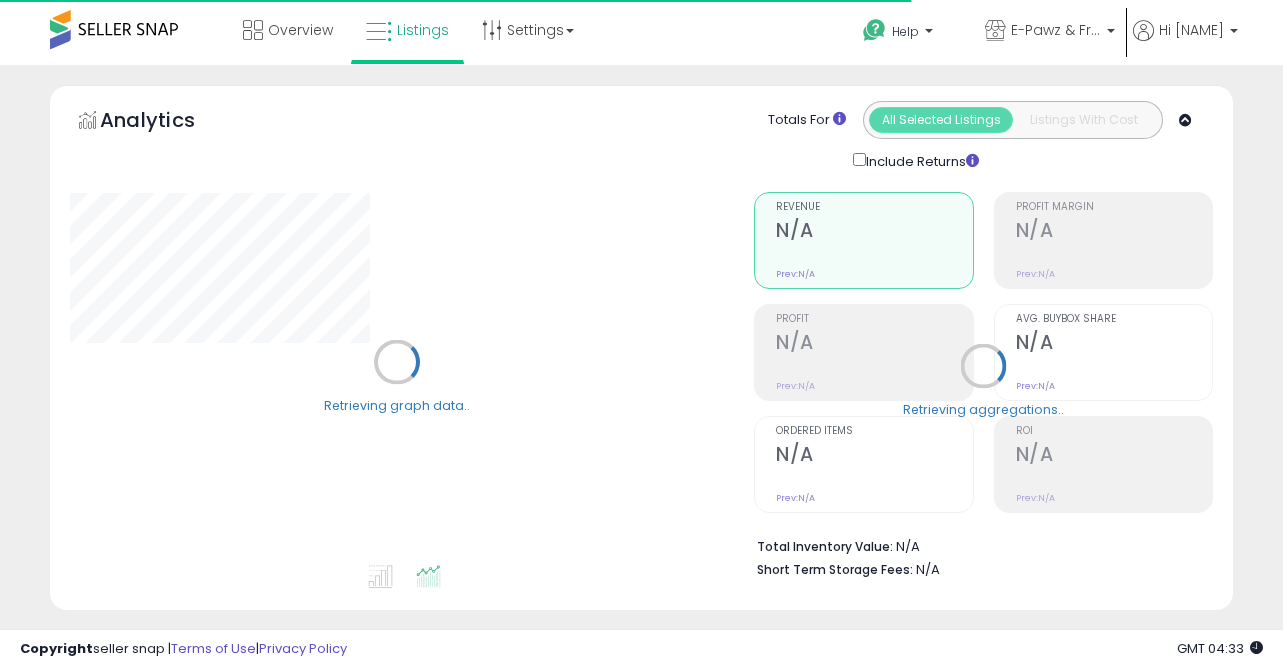scroll, scrollTop: 0, scrollLeft: 0, axis: both 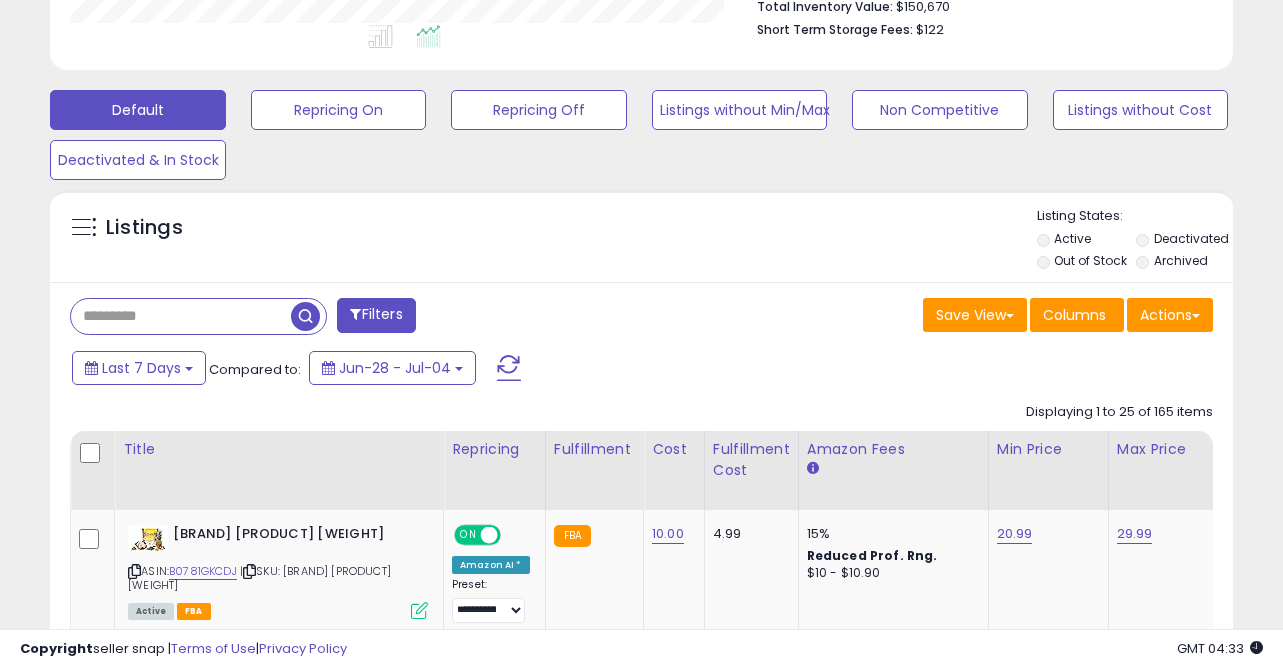 click at bounding box center (181, 316) 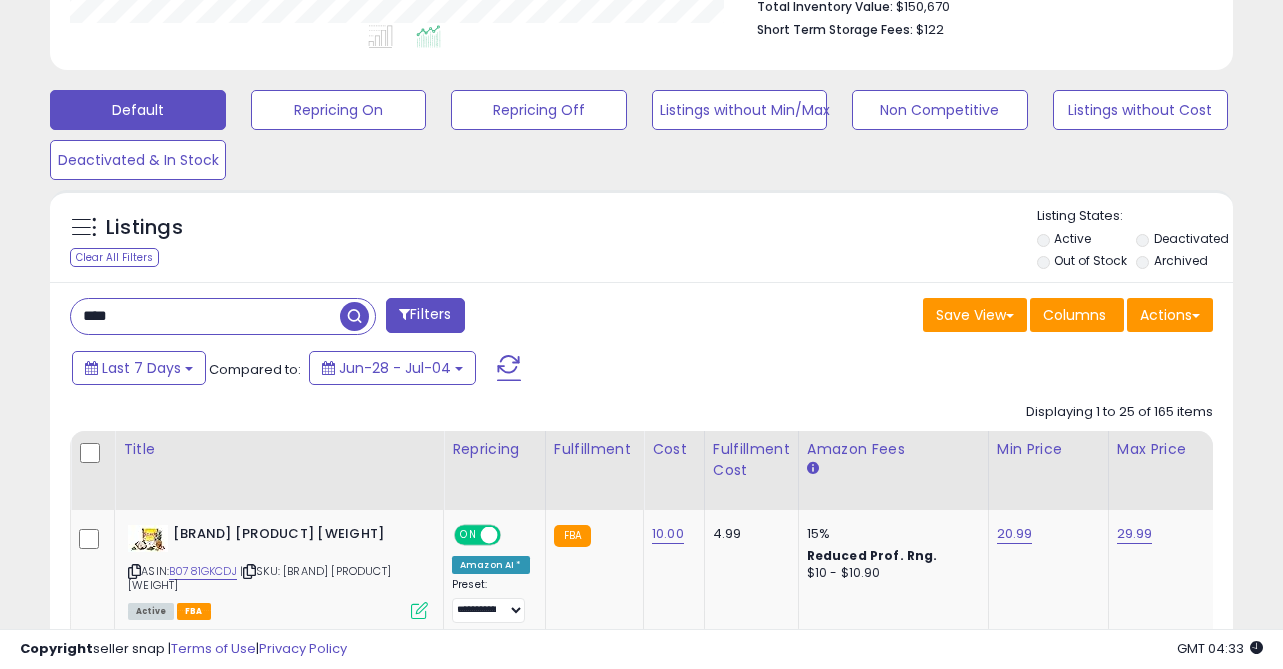 type on "****" 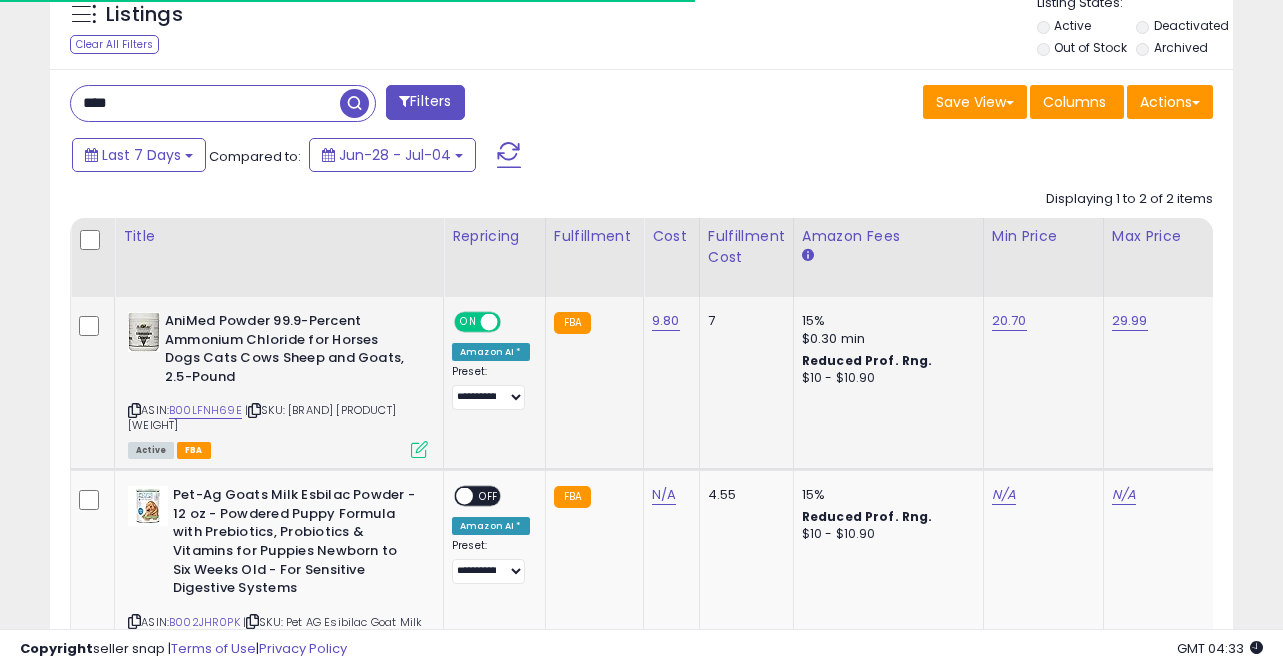 scroll, scrollTop: 759, scrollLeft: 0, axis: vertical 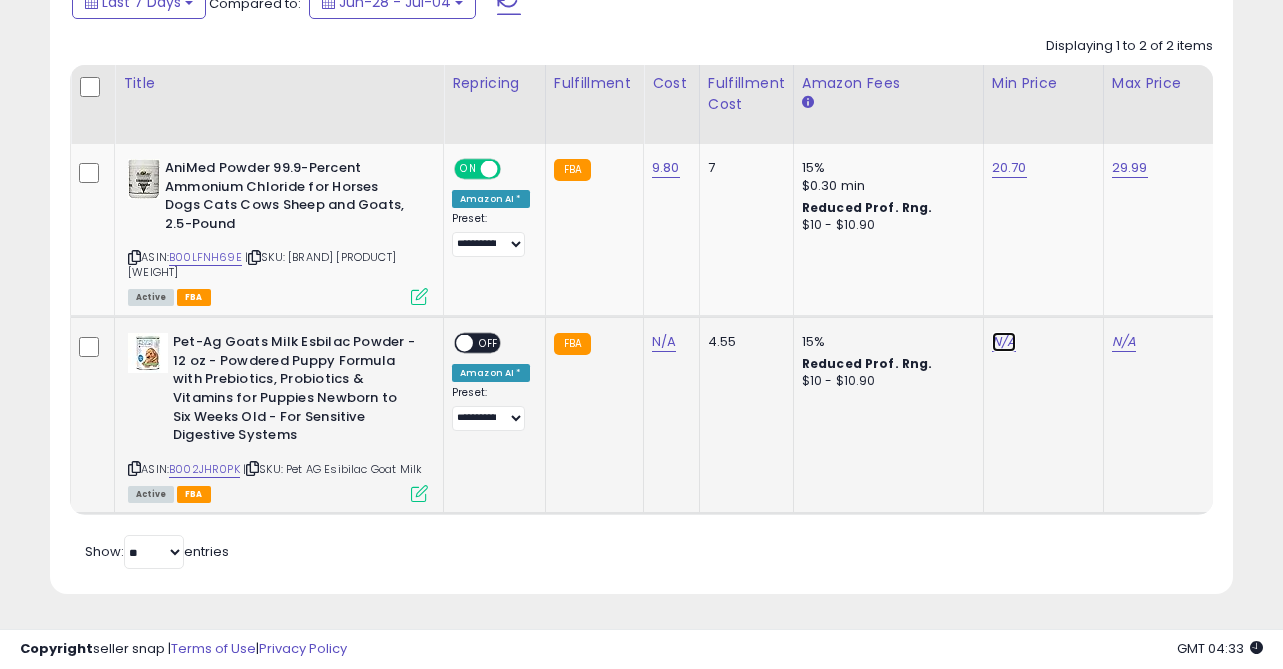 click on "N/A" at bounding box center (1004, 342) 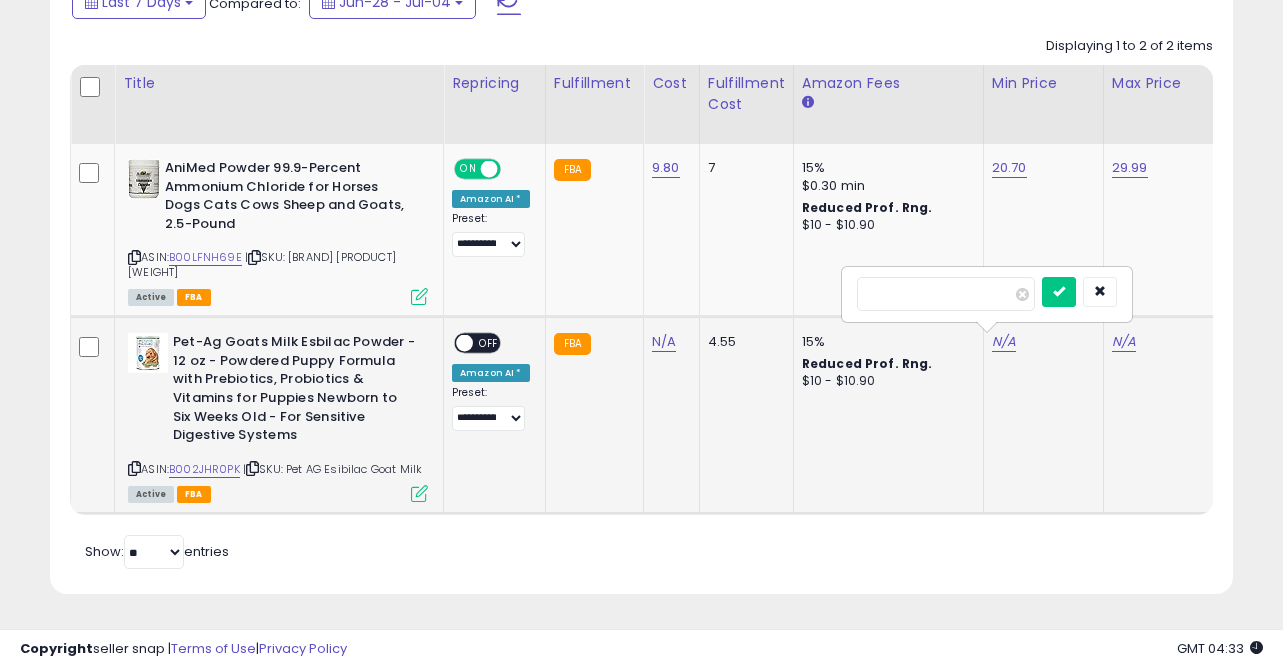 type on "**" 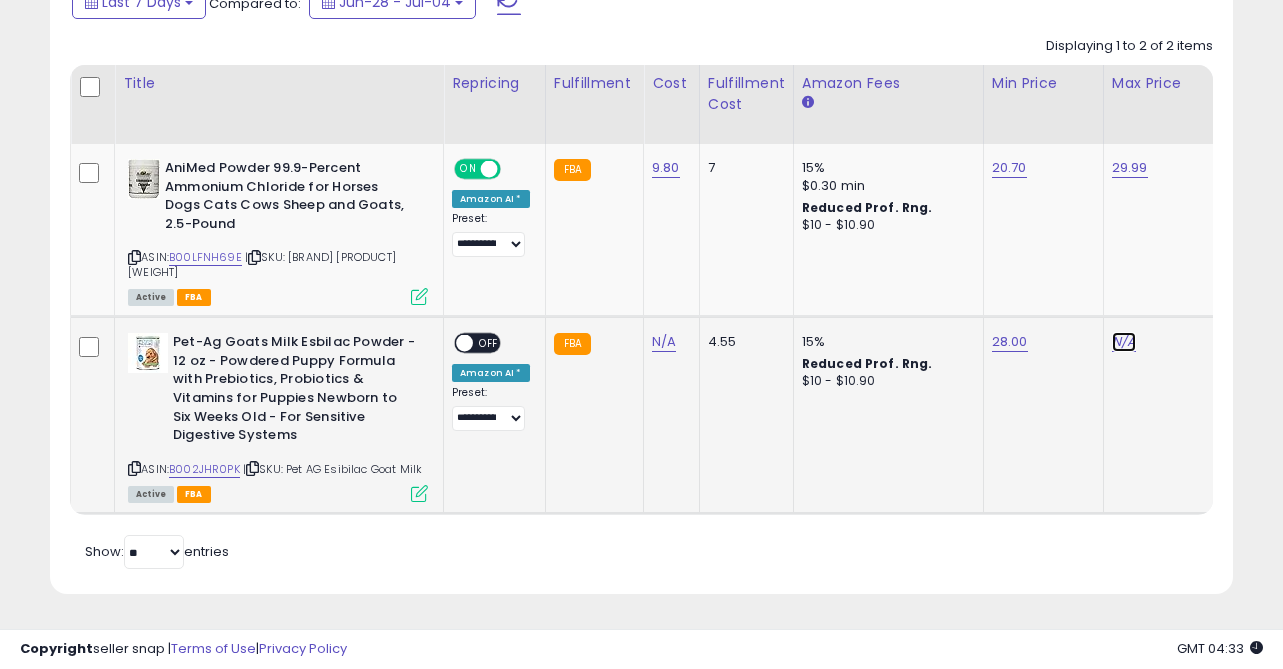 click on "N/A" at bounding box center (1124, 342) 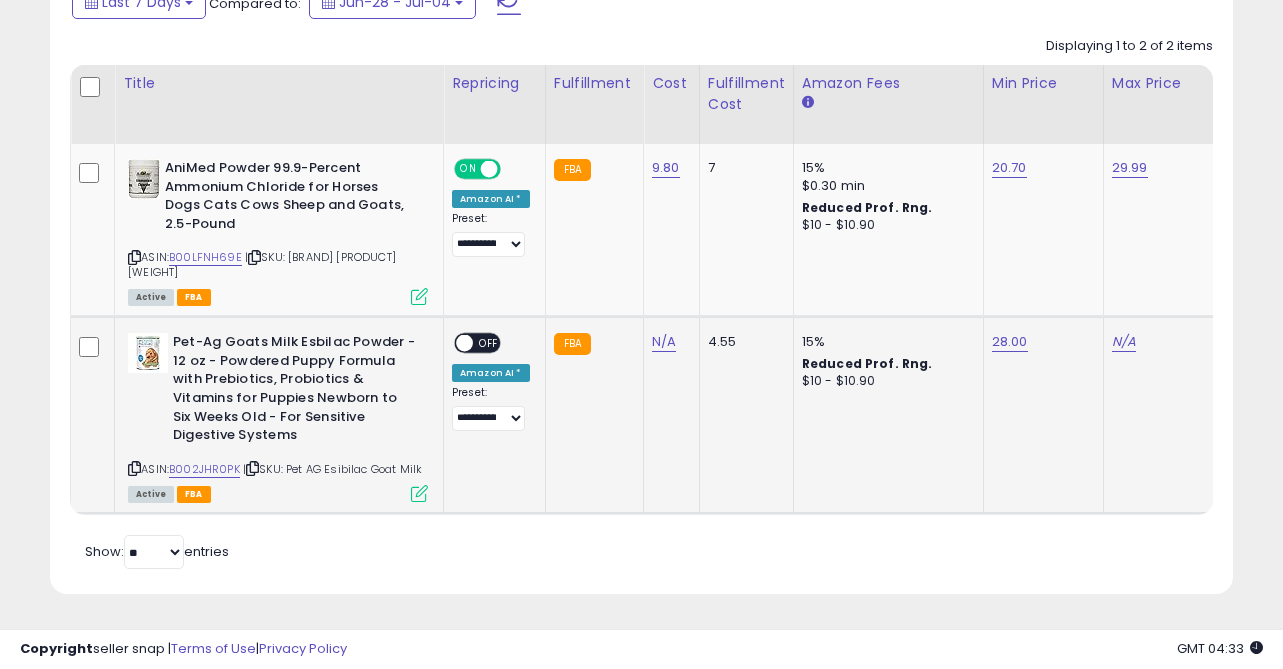 scroll, scrollTop: 0, scrollLeft: 83, axis: horizontal 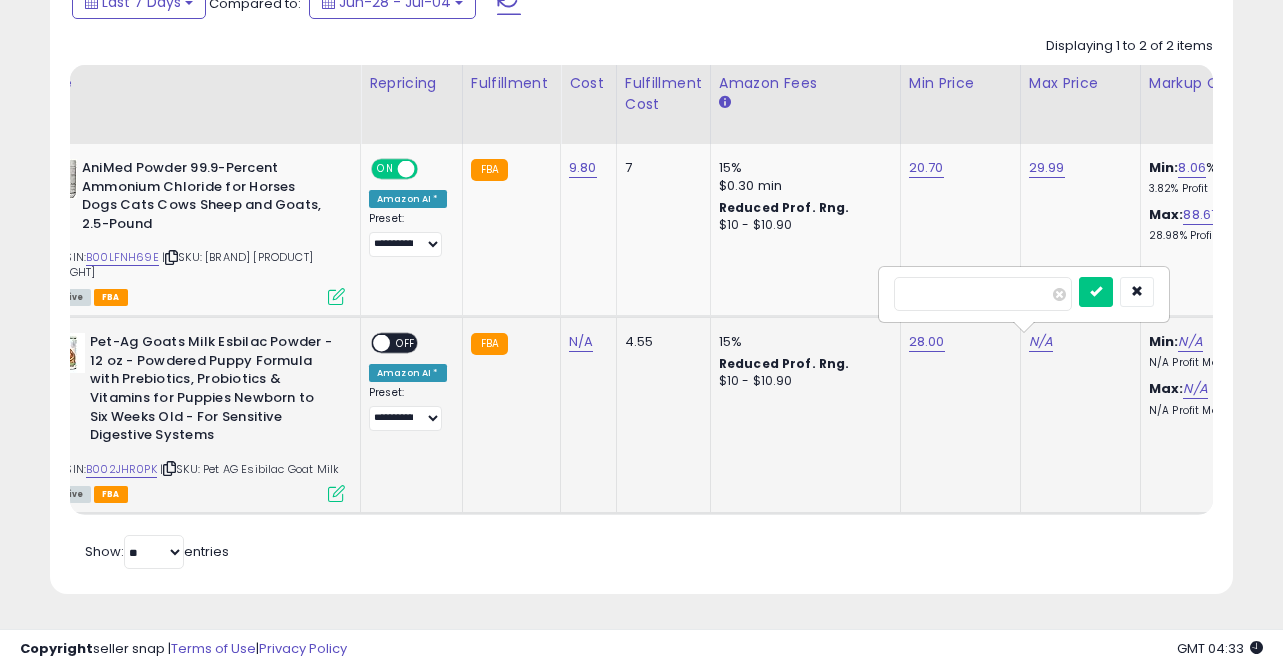 type on "**" 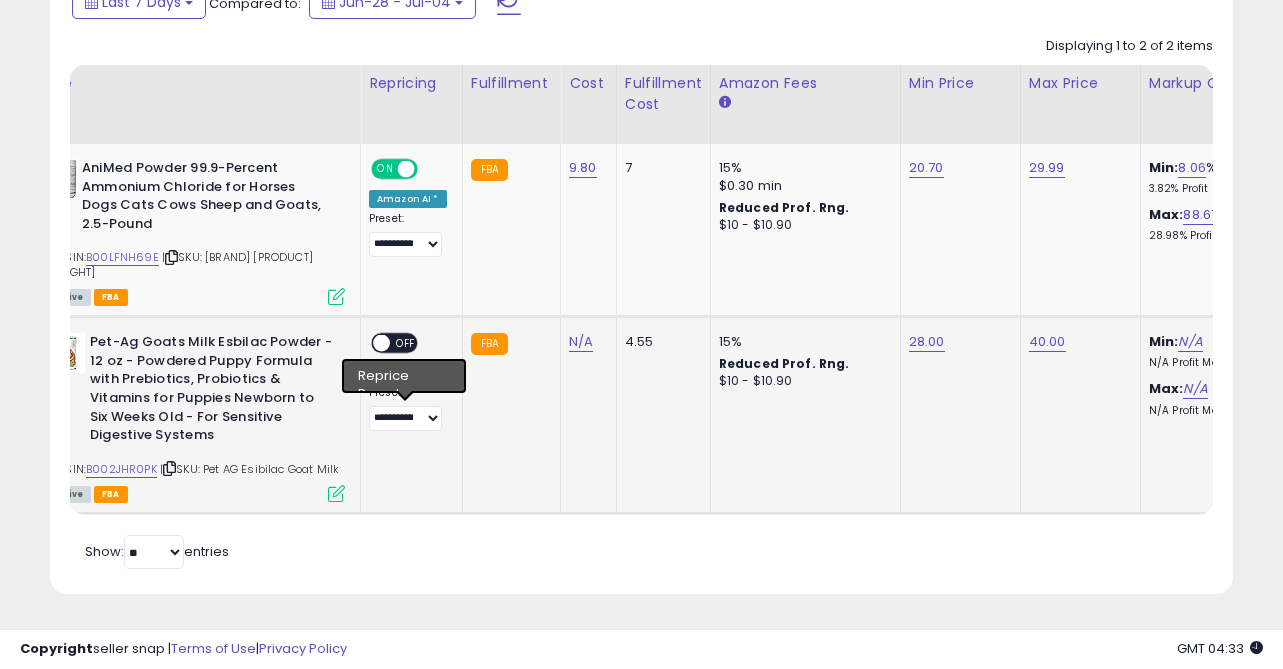 click on "ON   OFF" at bounding box center (394, 343) 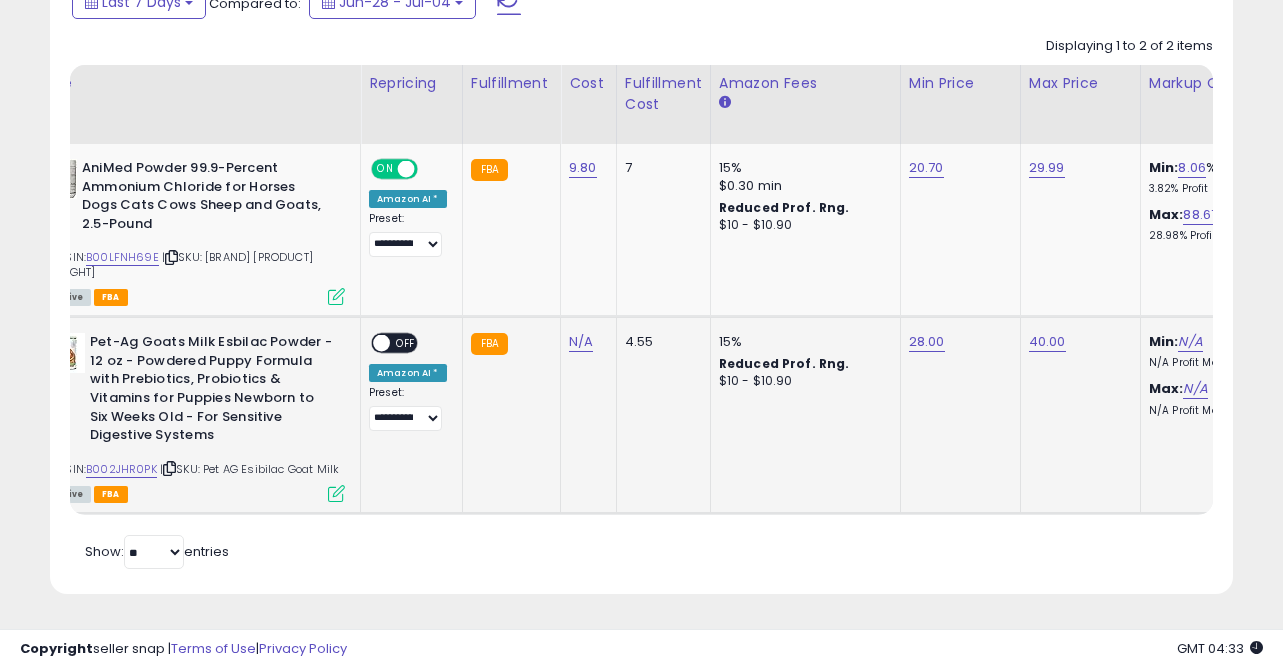 click on "OFF" at bounding box center (406, 343) 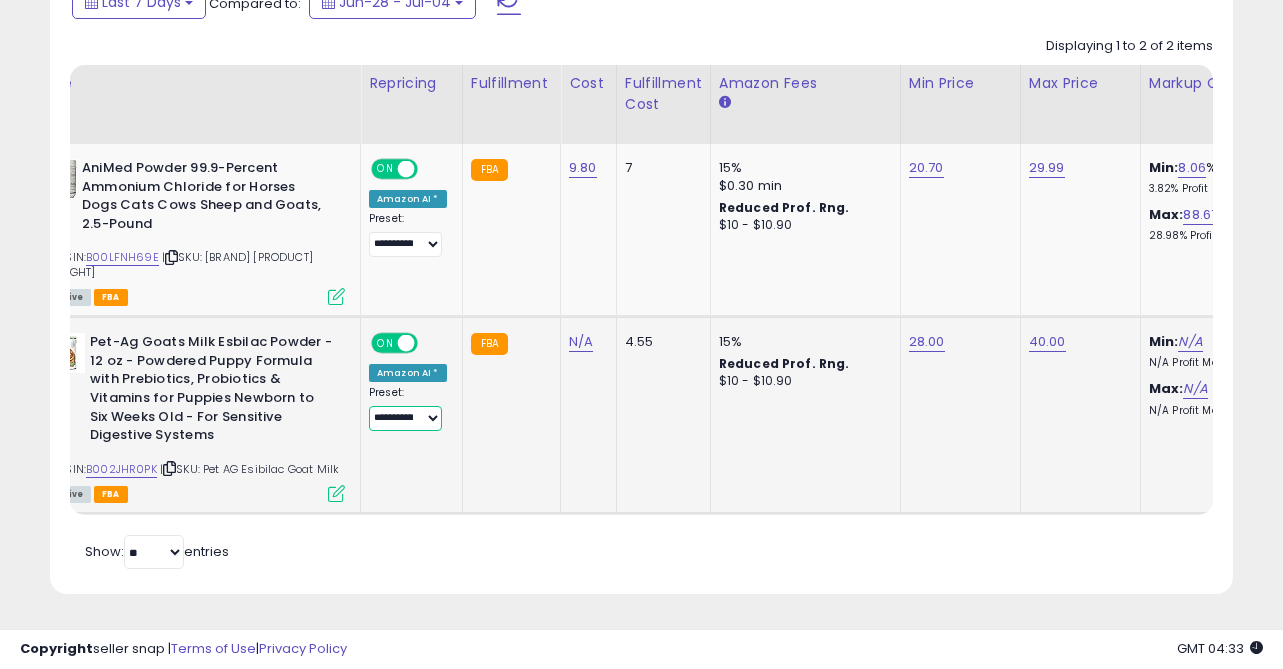 click on "**********" at bounding box center (405, 418) 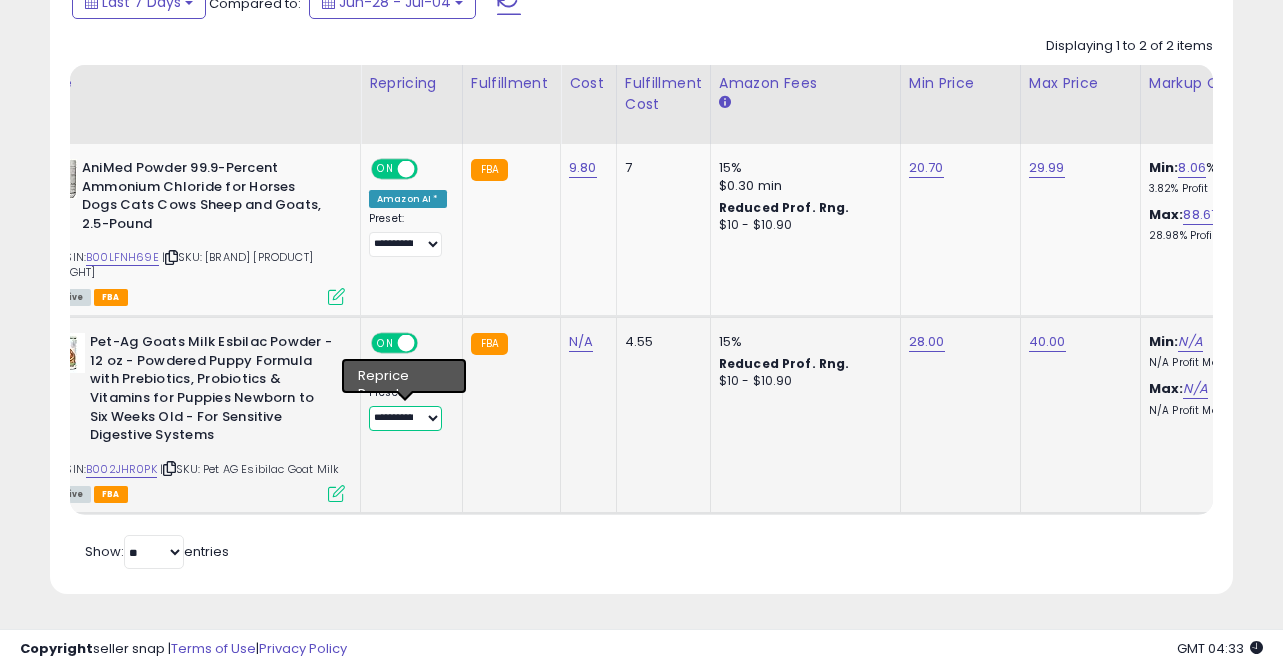 select on "**********" 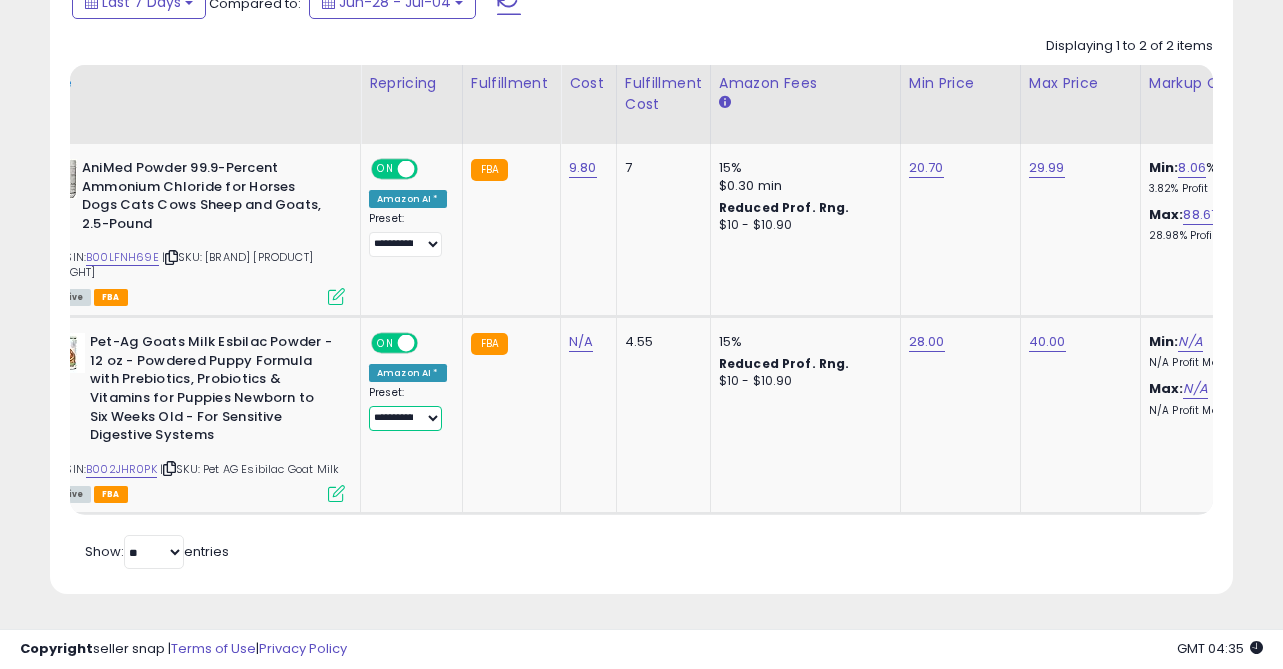 scroll, scrollTop: 650, scrollLeft: 0, axis: vertical 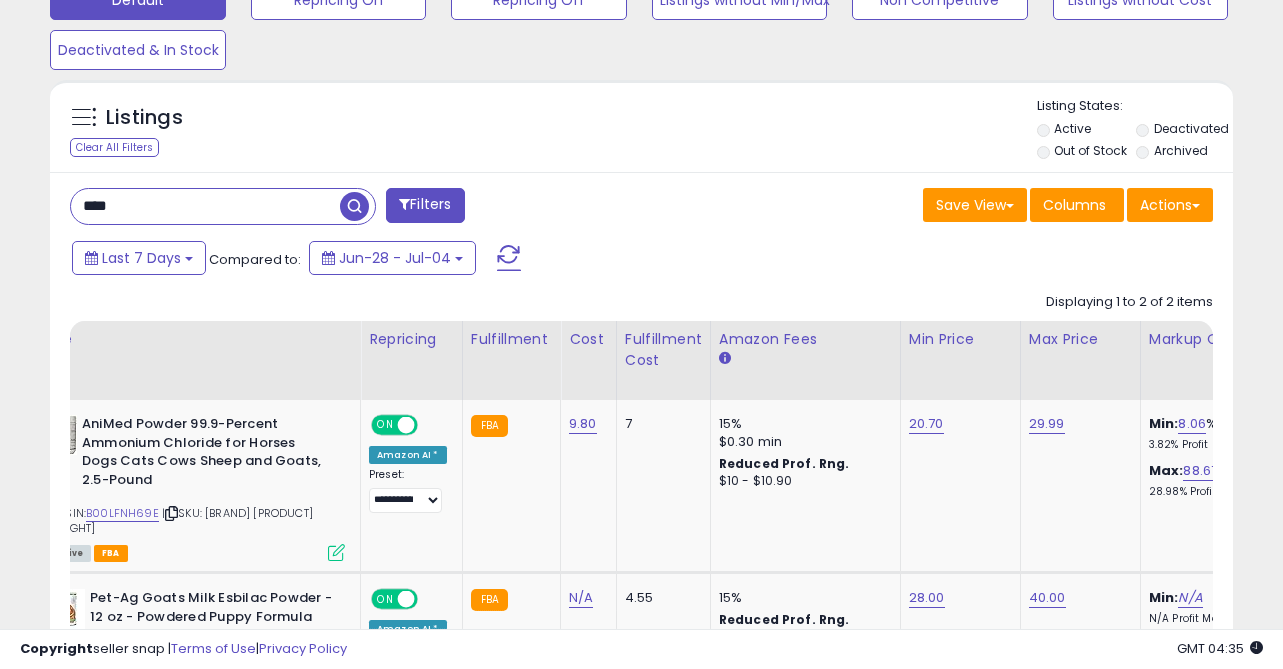 click on "****" at bounding box center (205, 206) 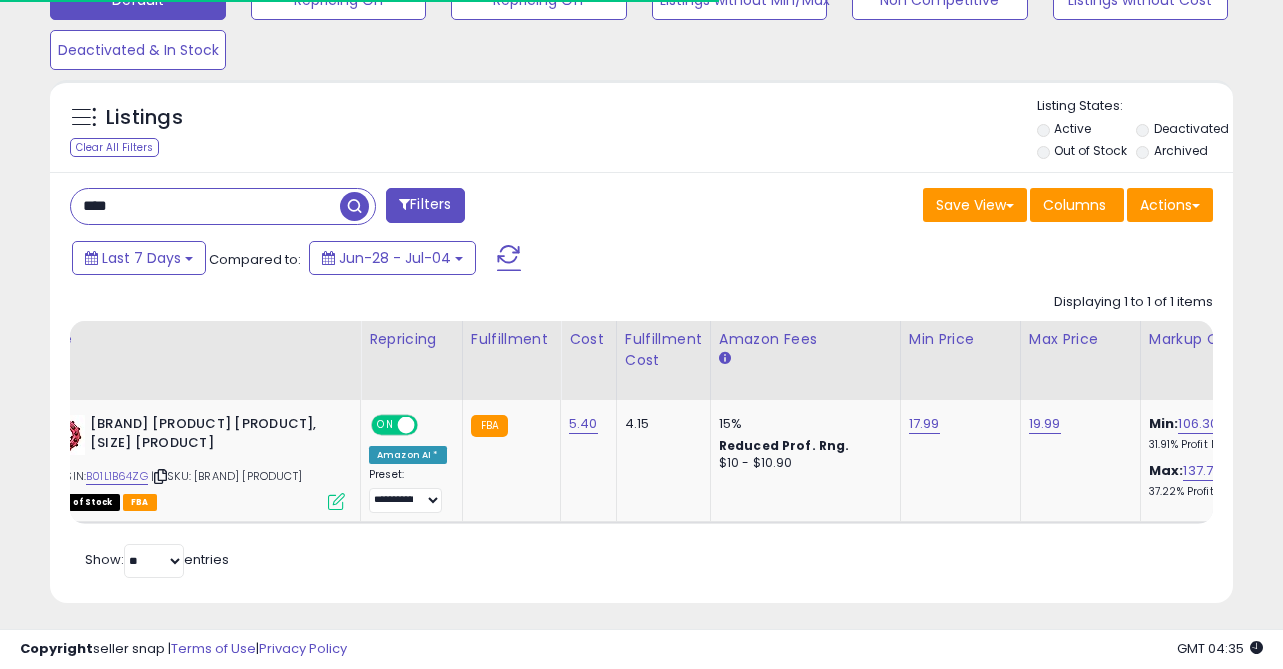 scroll, scrollTop: 659, scrollLeft: 0, axis: vertical 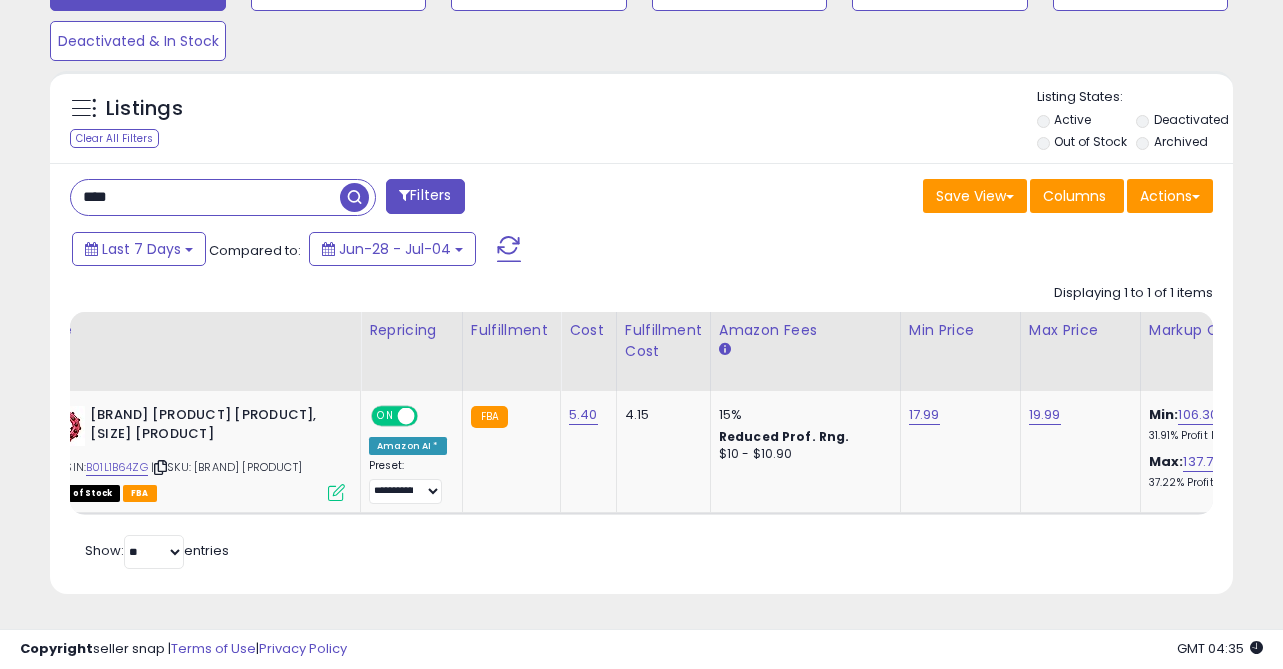 click on "****" at bounding box center [205, 197] 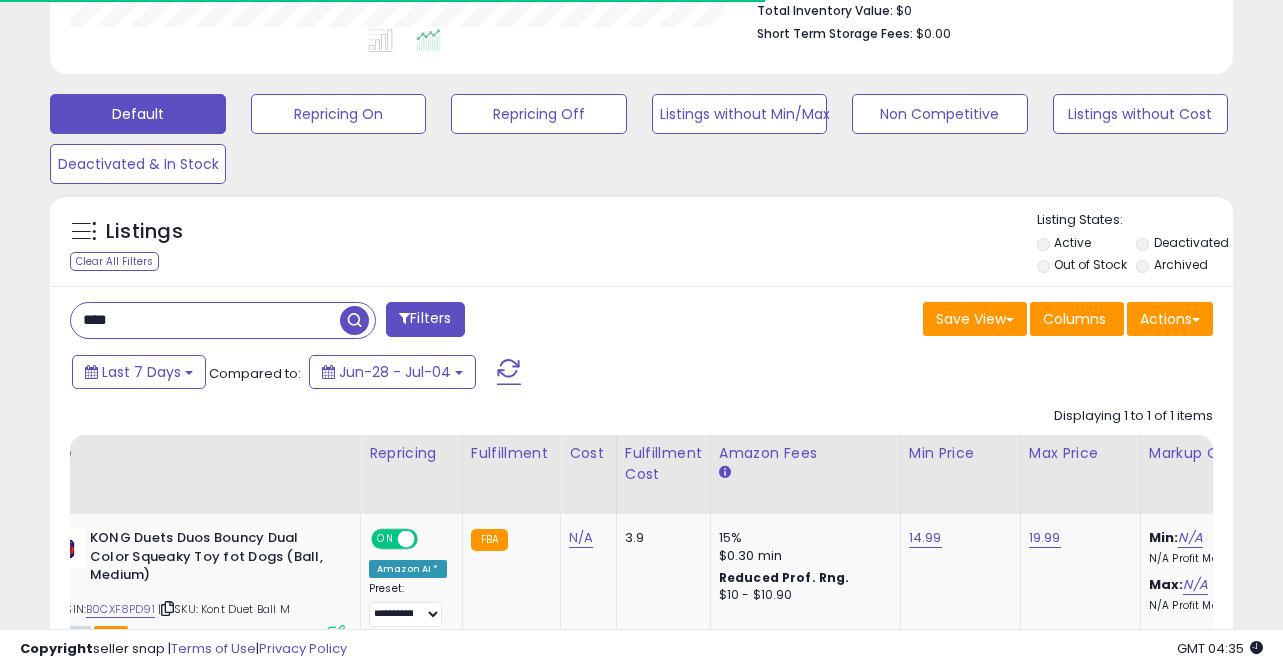 scroll, scrollTop: 659, scrollLeft: 0, axis: vertical 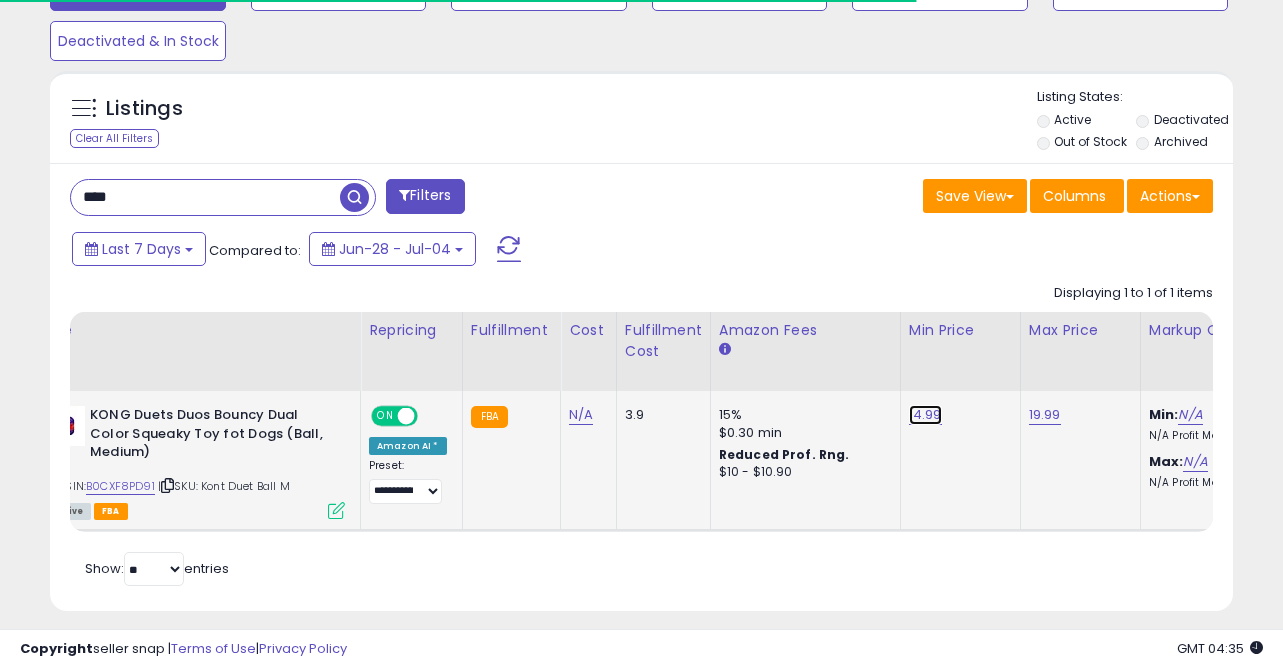 click on "14.99" at bounding box center [925, 415] 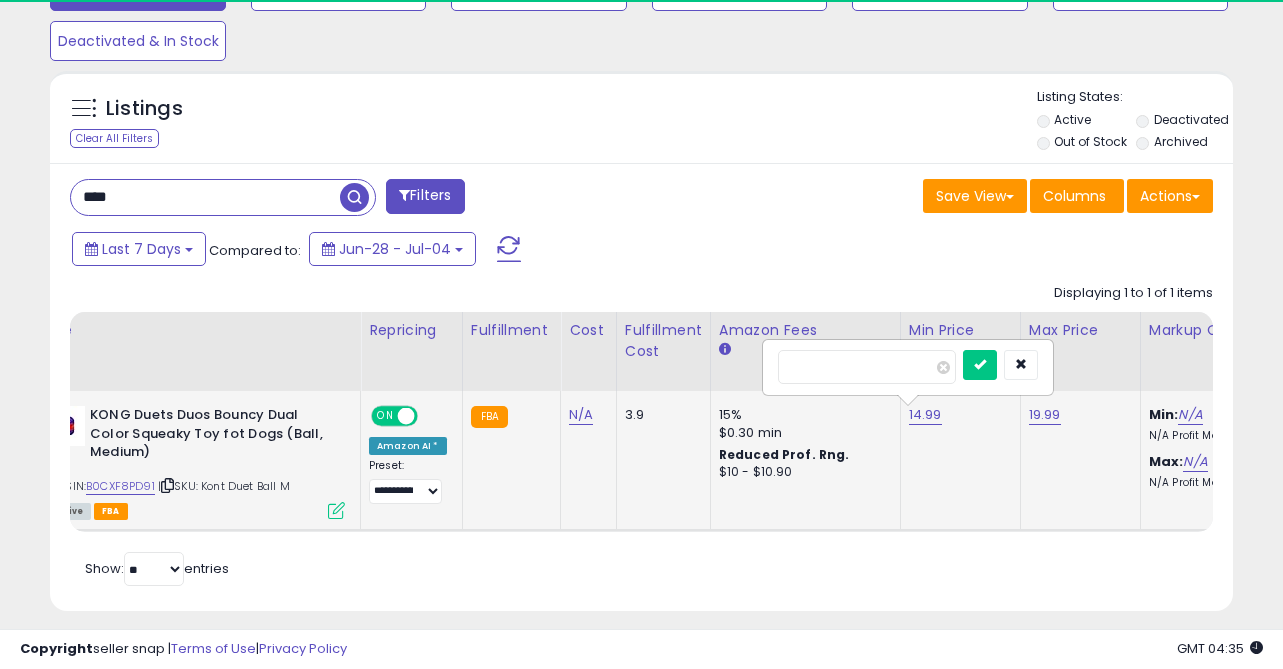 scroll, scrollTop: 999590, scrollLeft: 999315, axis: both 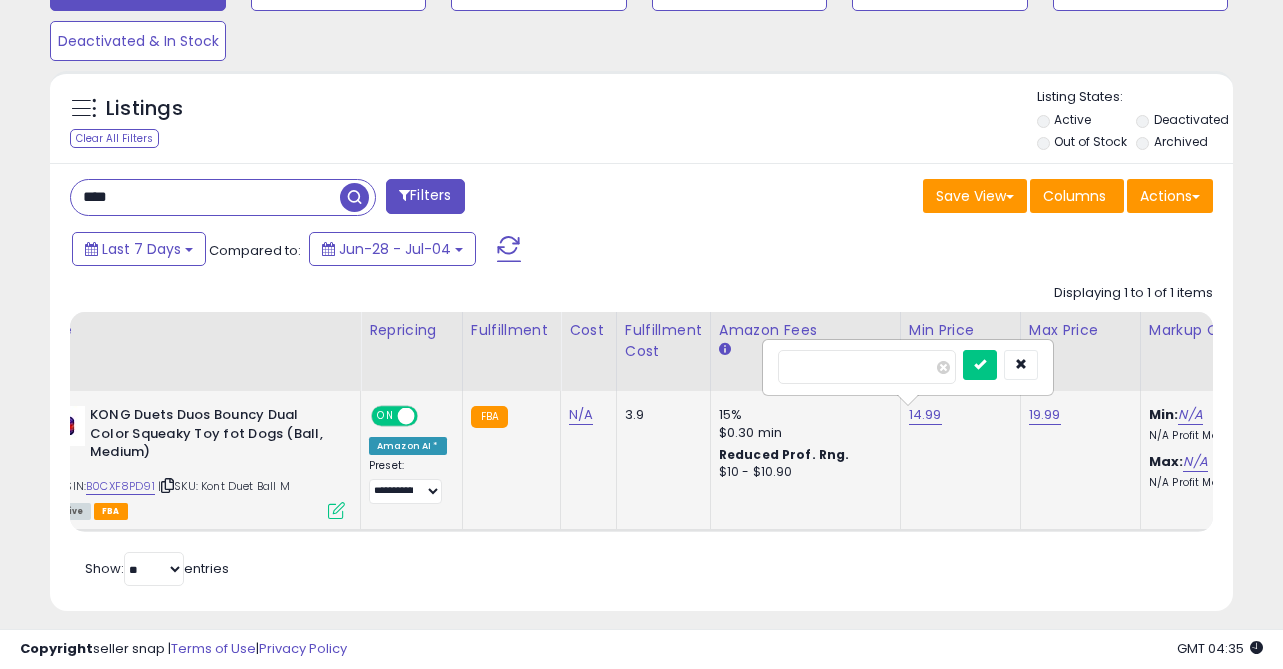 click on "*****" at bounding box center [867, 367] 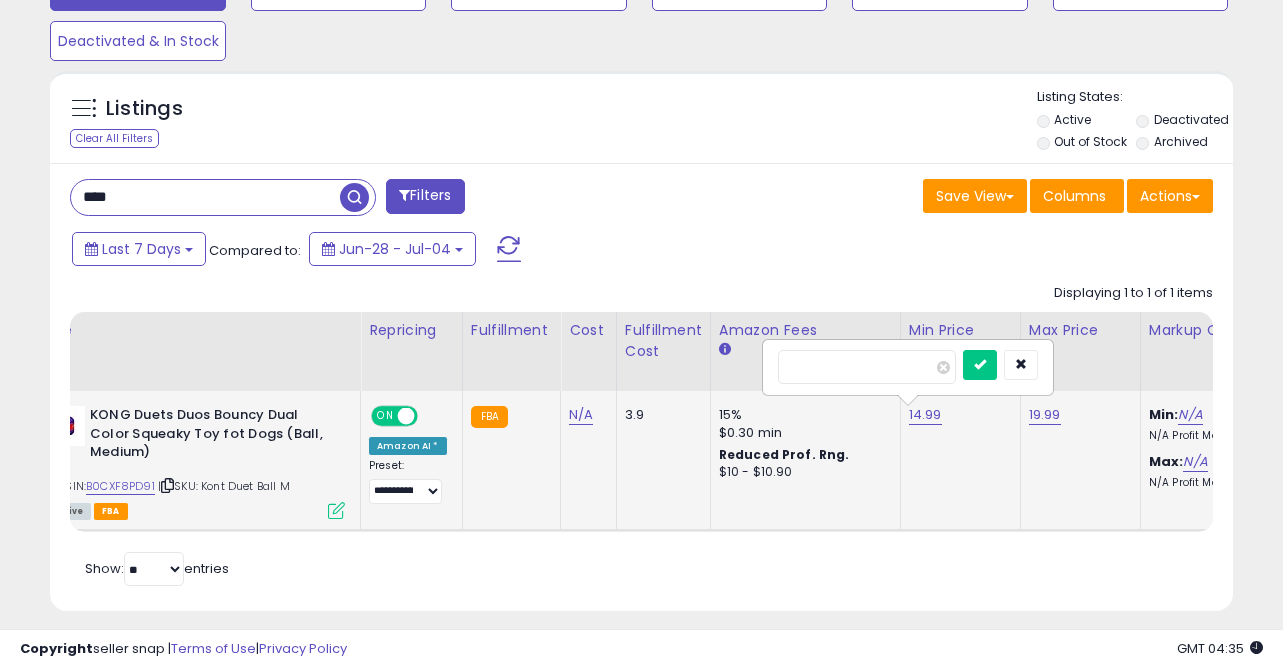 type on "****" 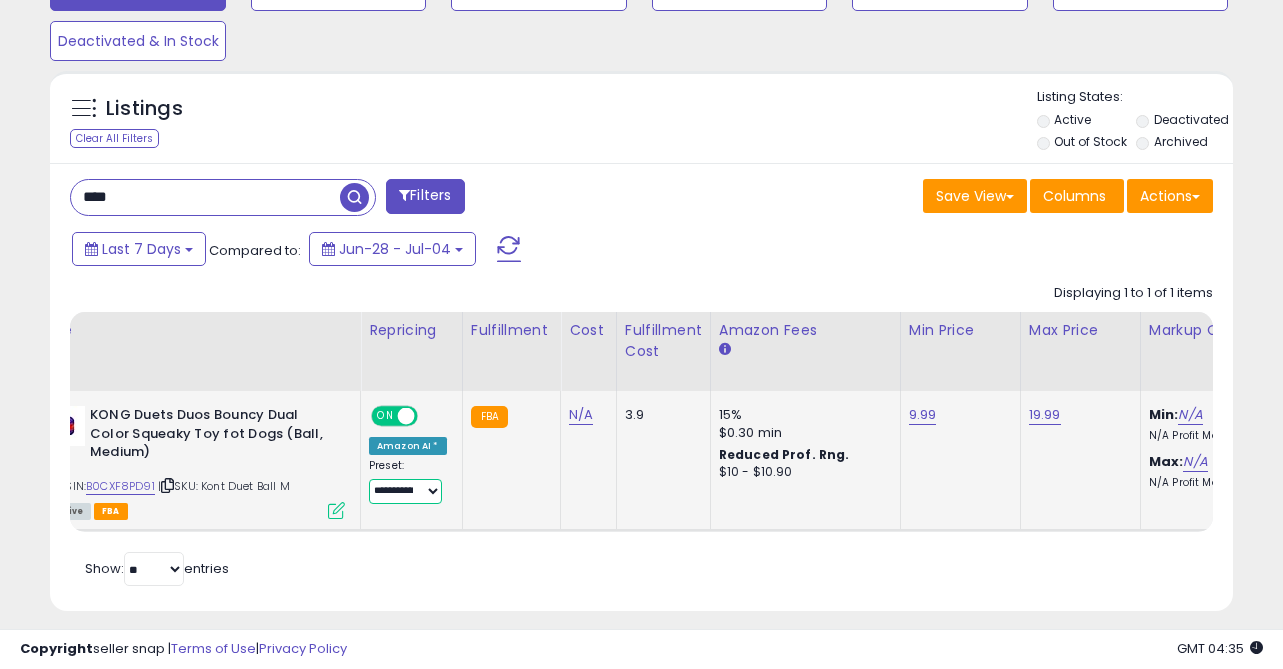 click on "**********" at bounding box center [405, 491] 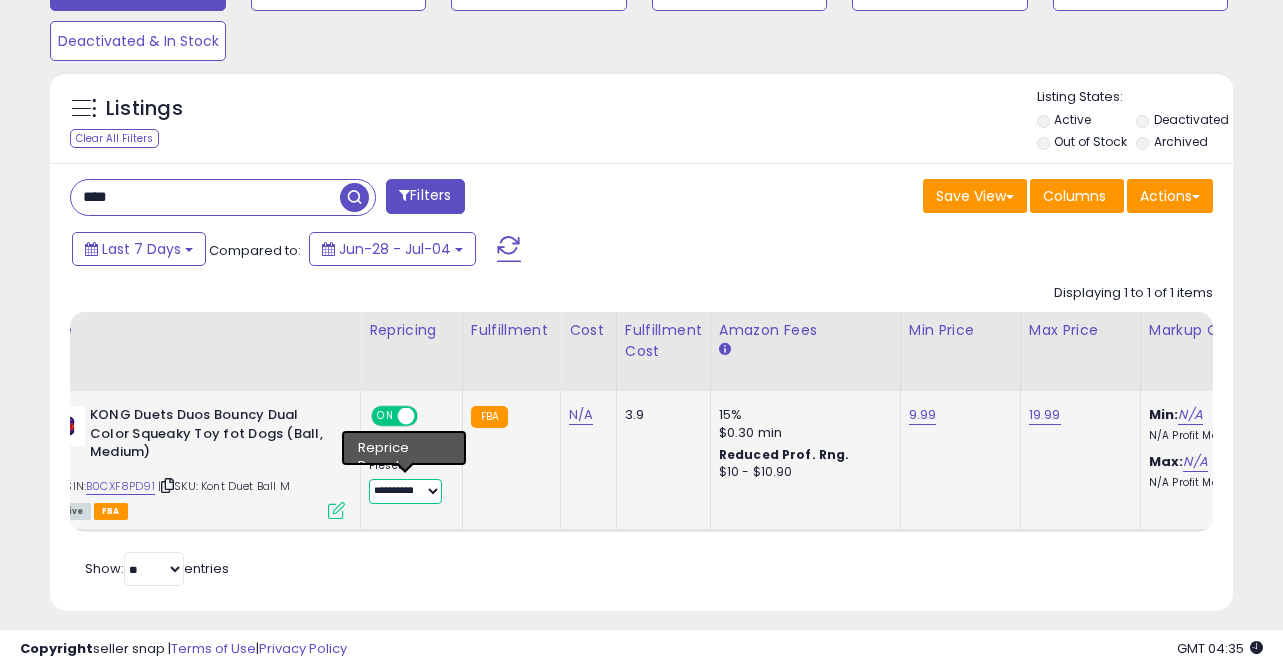 select on "**********" 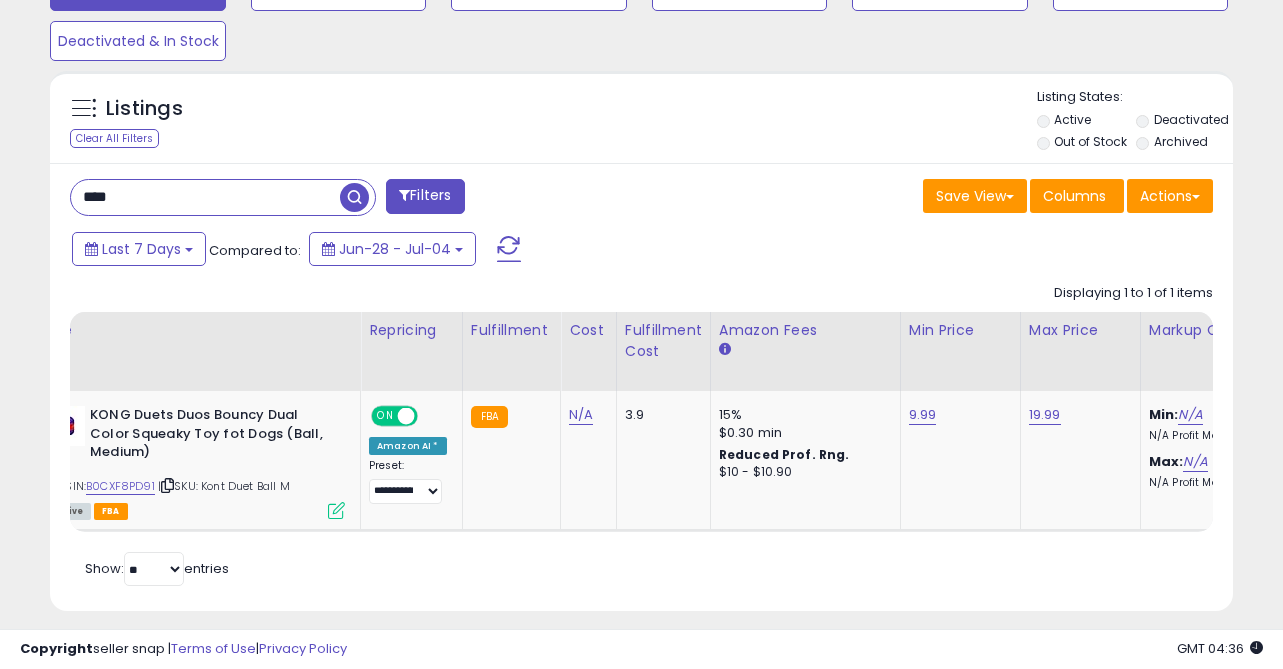 click on "****" at bounding box center (205, 197) 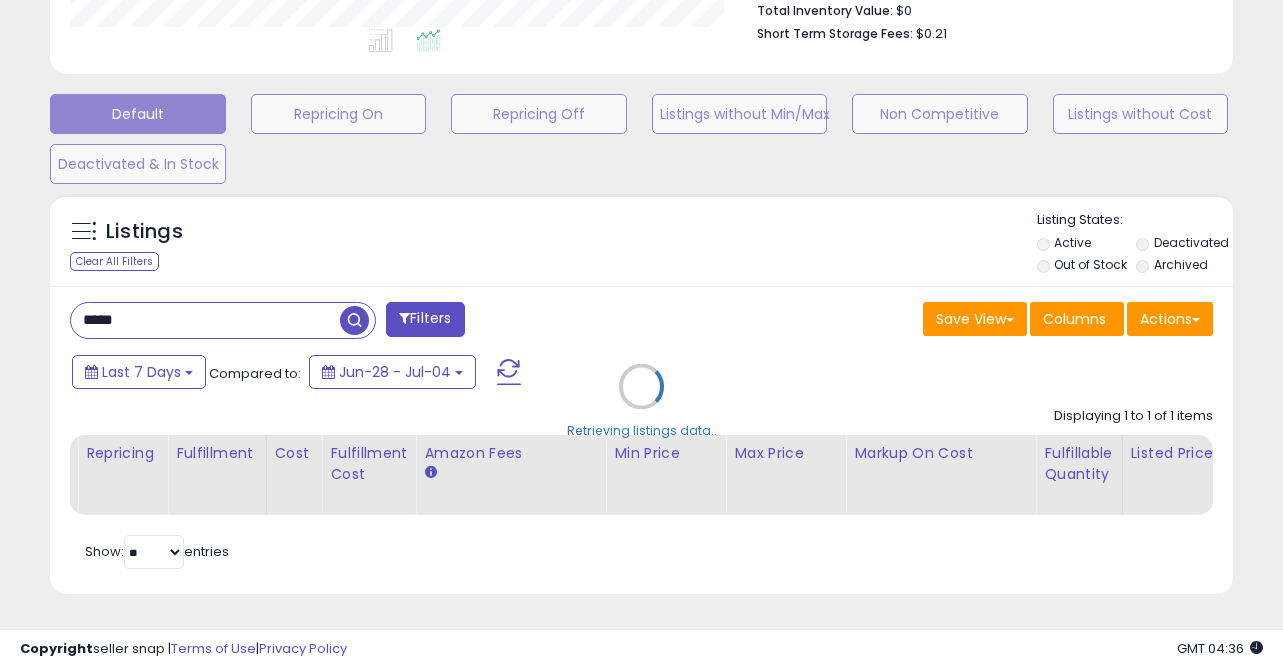 scroll, scrollTop: 536, scrollLeft: 0, axis: vertical 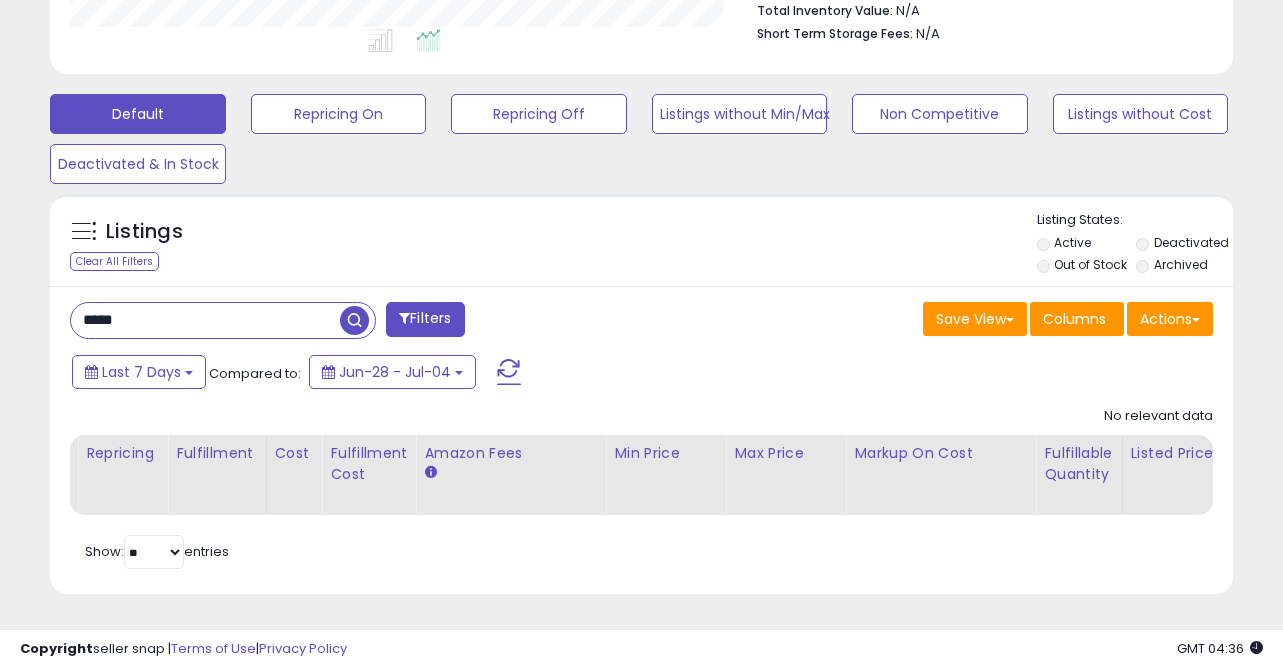 click on "*****" at bounding box center (205, 320) 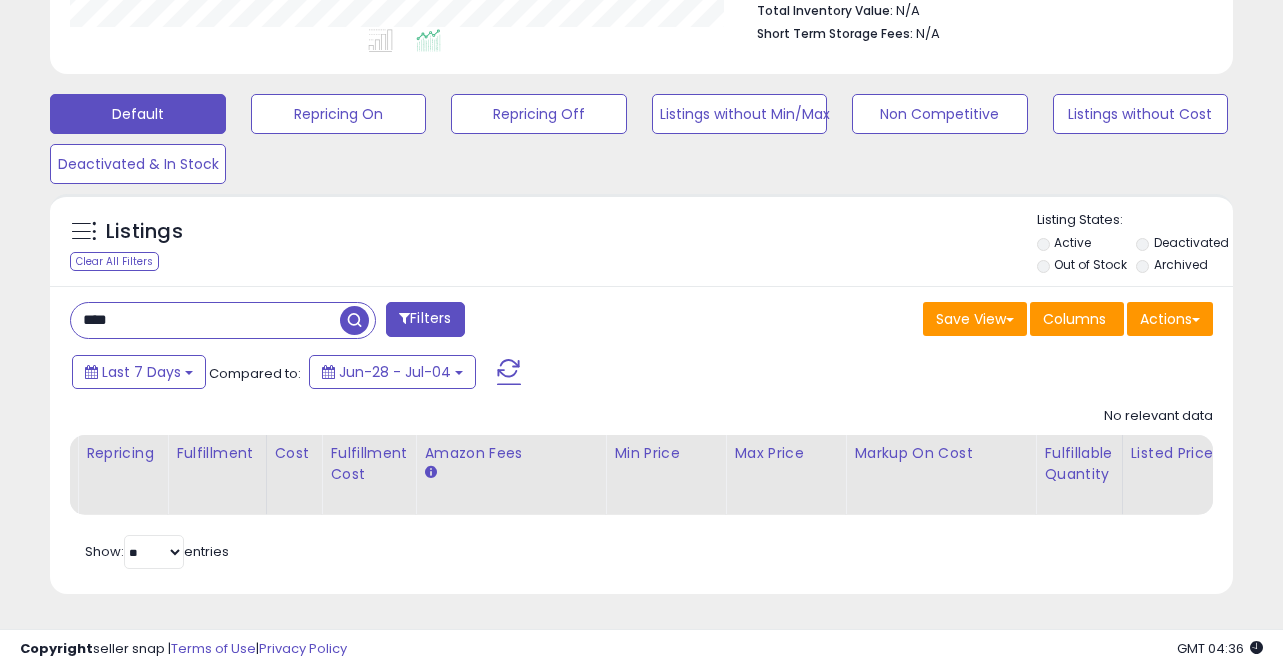 type on "****" 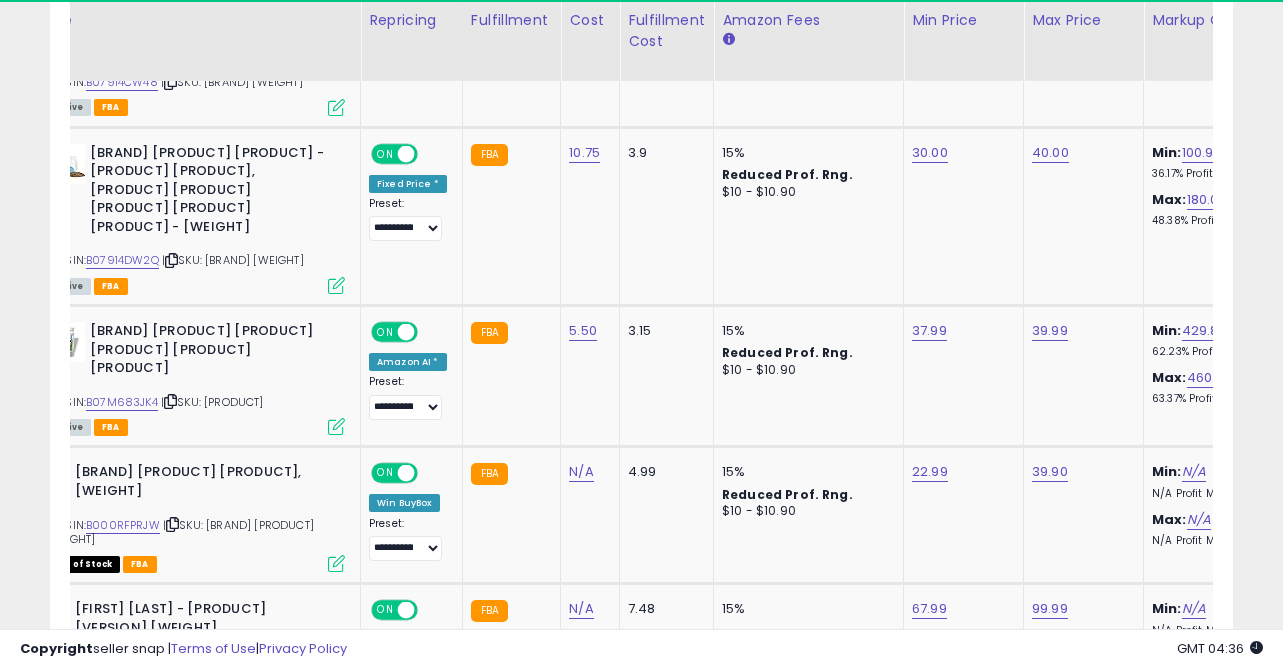 scroll, scrollTop: 1103, scrollLeft: 0, axis: vertical 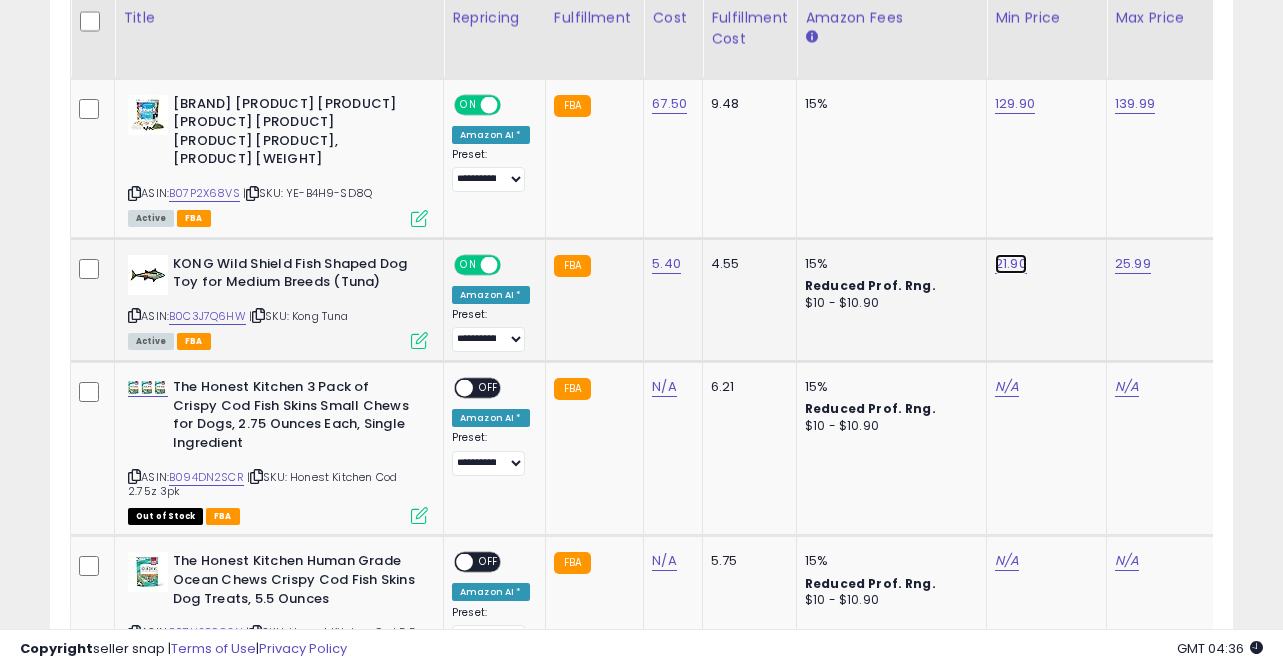 click on "21.90" at bounding box center [1011, -1071] 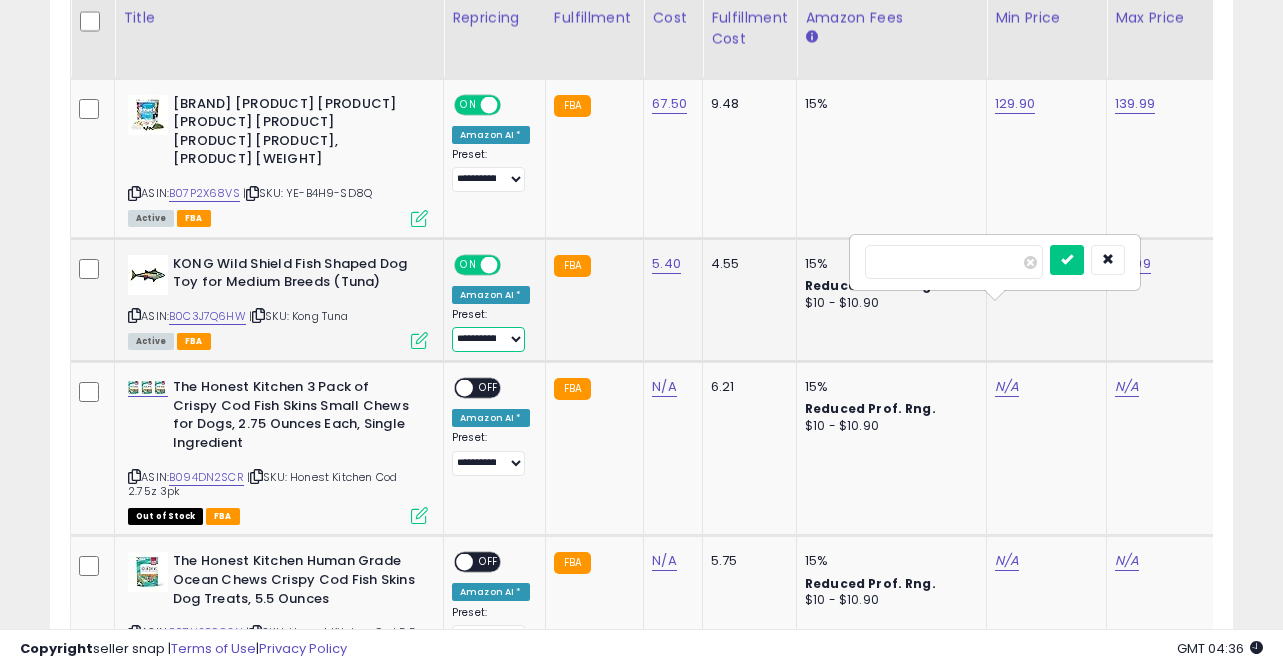 click on "**********" at bounding box center [488, 339] 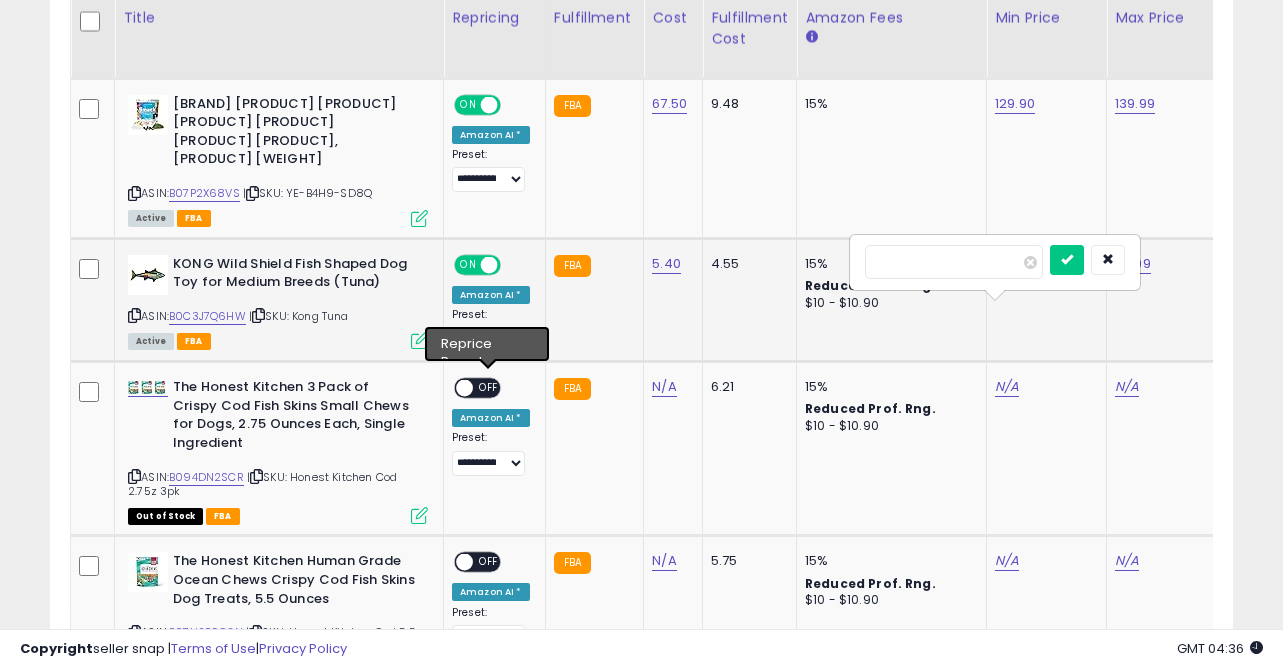 select on "**********" 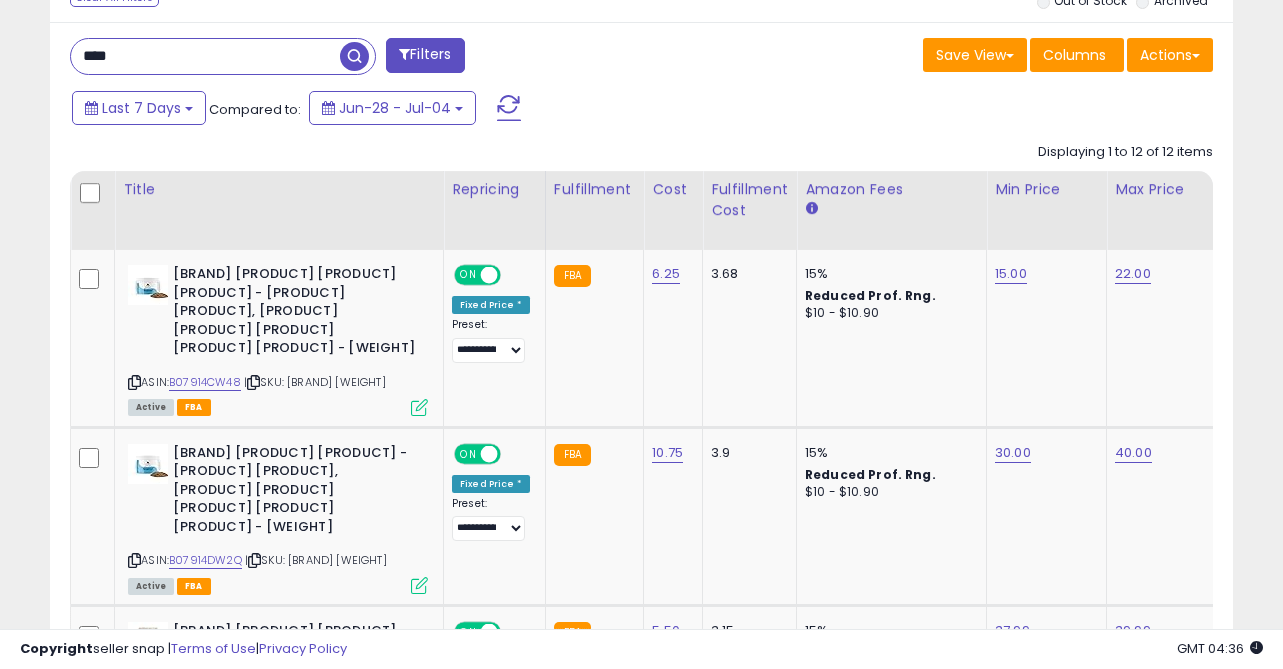 scroll, scrollTop: 758, scrollLeft: 0, axis: vertical 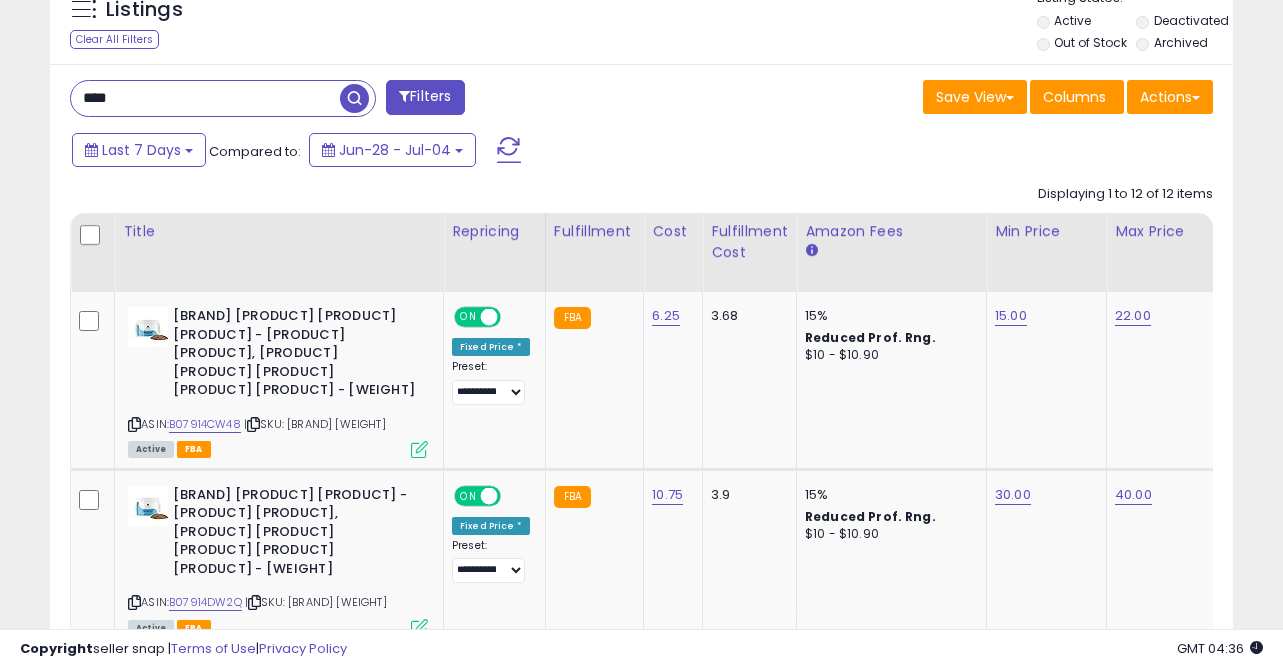 click on "****" at bounding box center [205, 98] 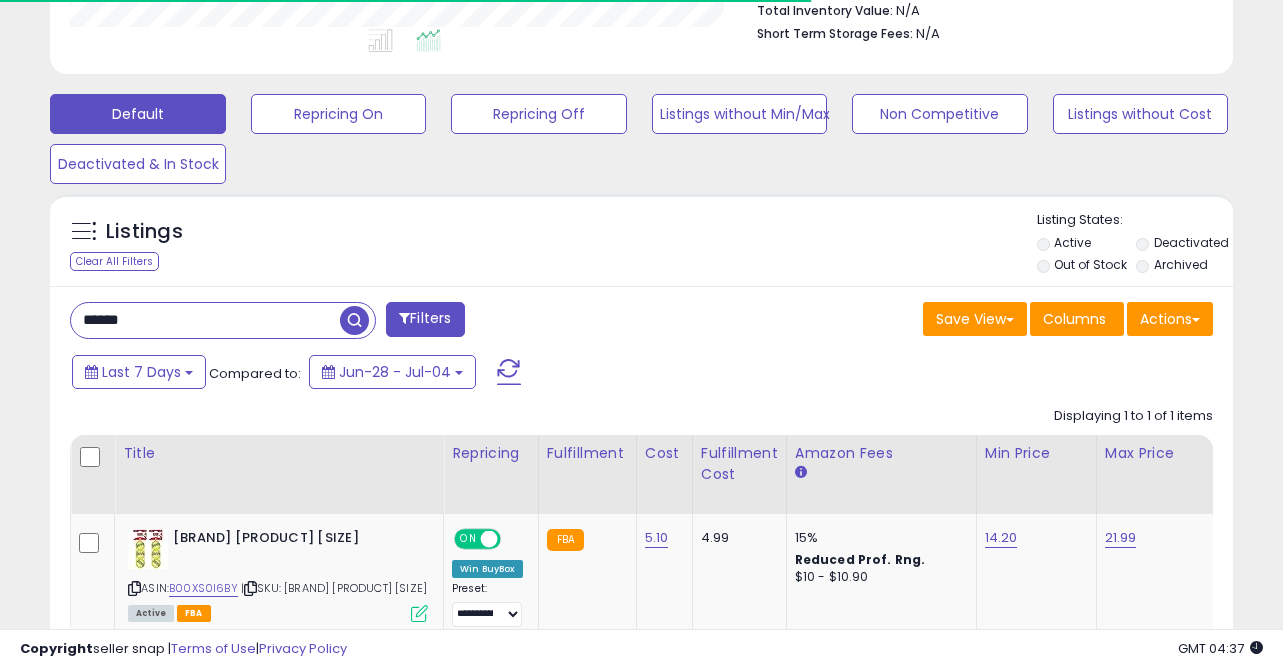 scroll, scrollTop: 659, scrollLeft: 0, axis: vertical 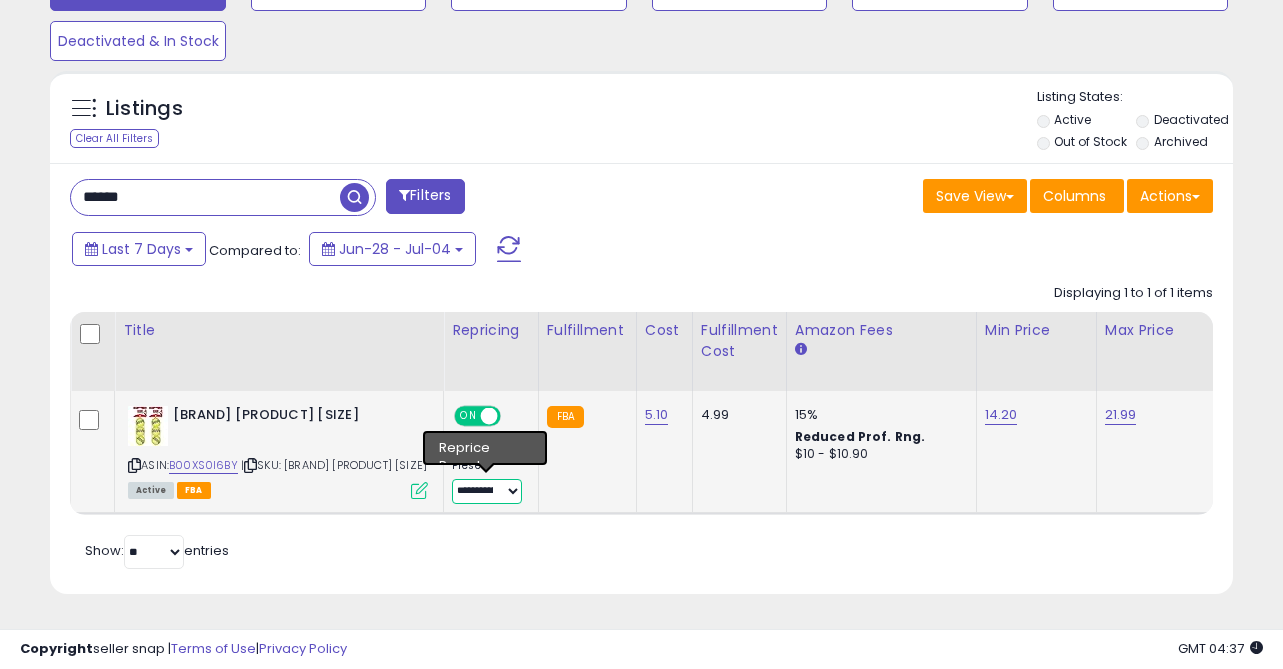 click on "**********" at bounding box center (487, 491) 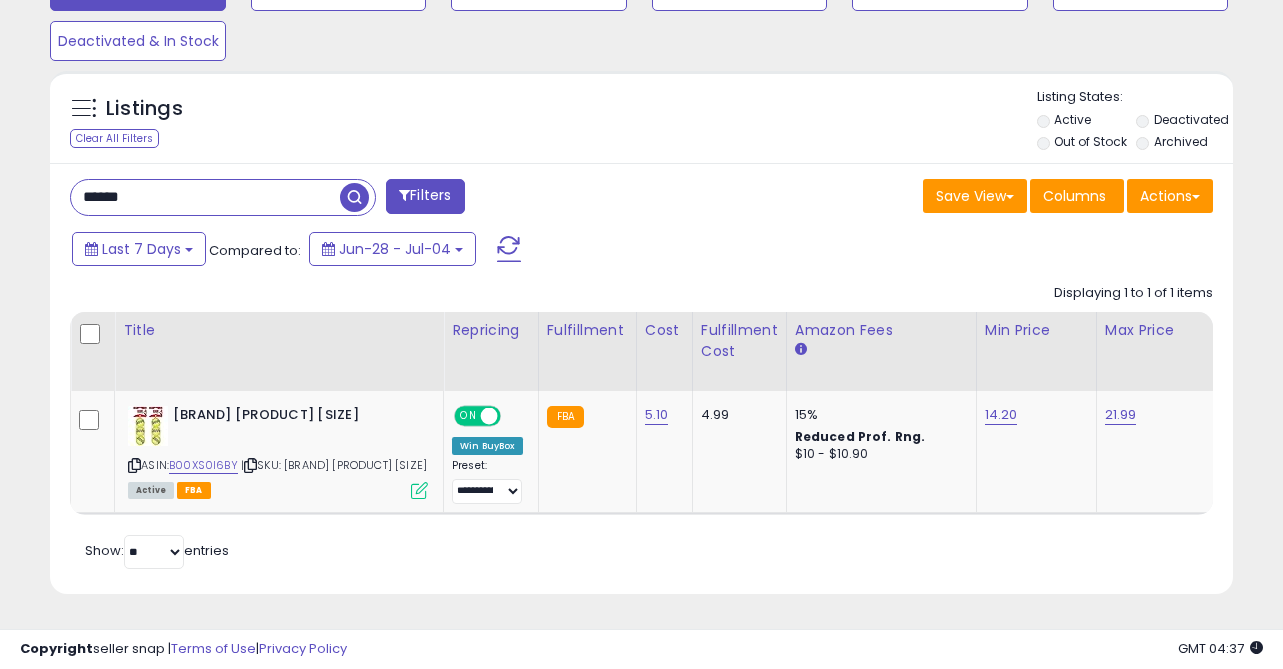 click on "******" at bounding box center [205, 197] 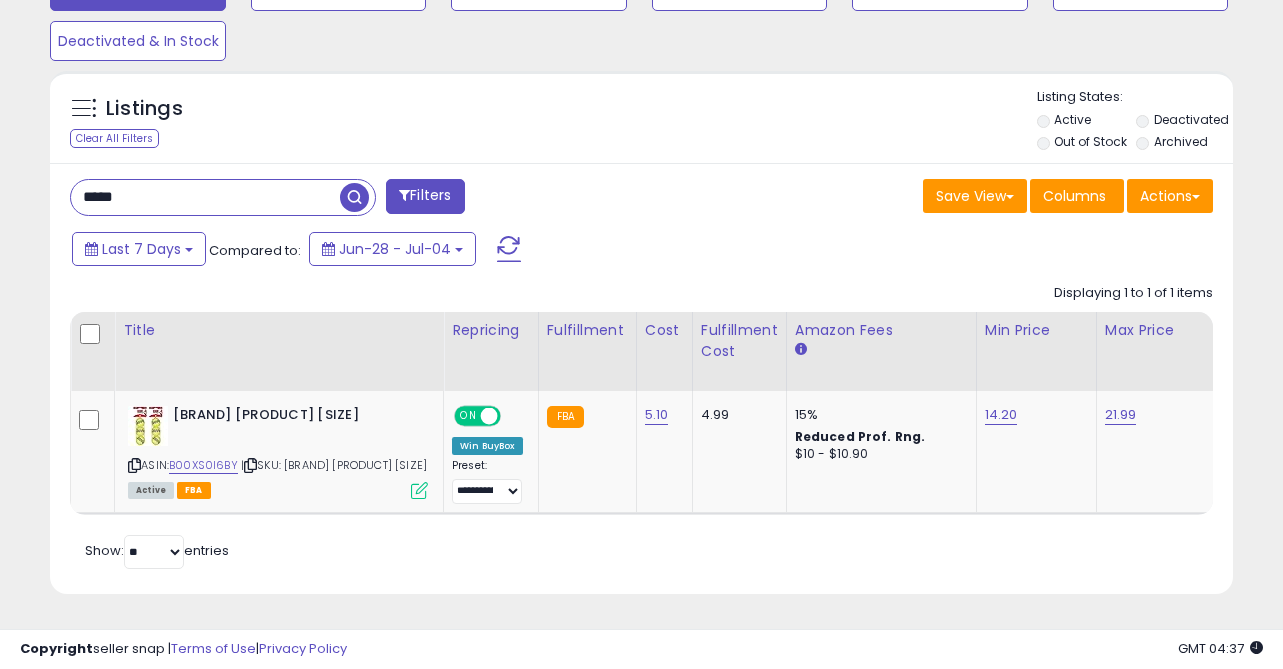 type on "*****" 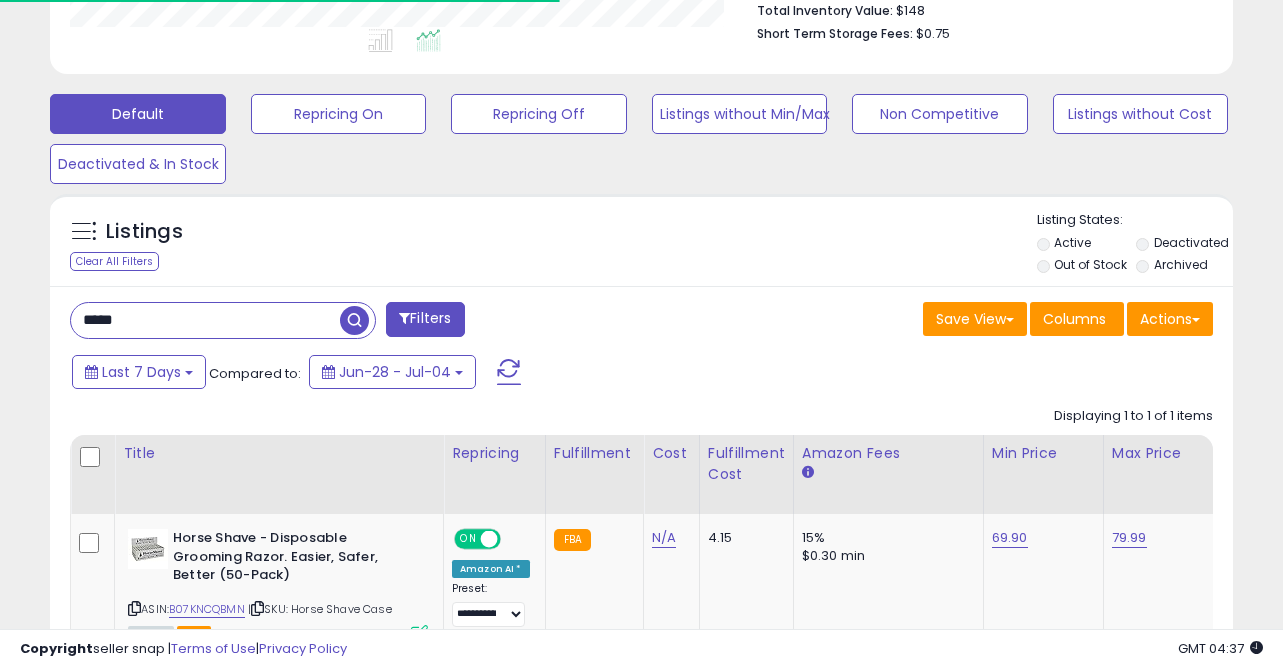 scroll, scrollTop: 659, scrollLeft: 0, axis: vertical 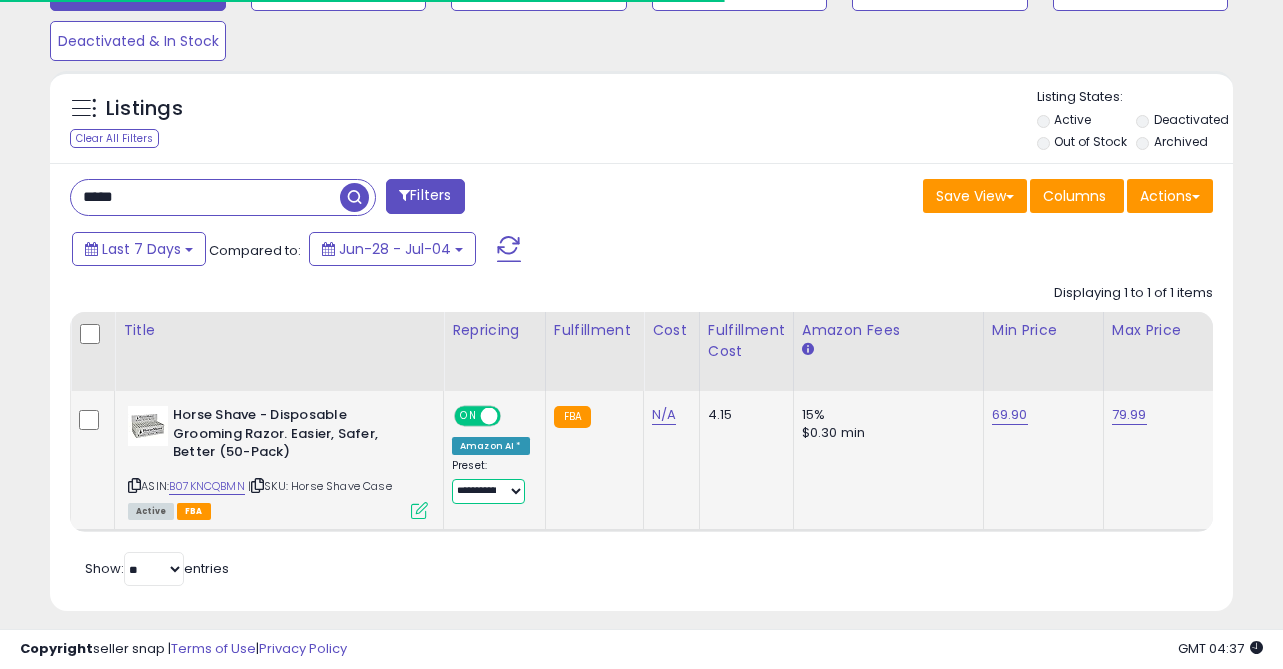 click on "**********" at bounding box center [488, 491] 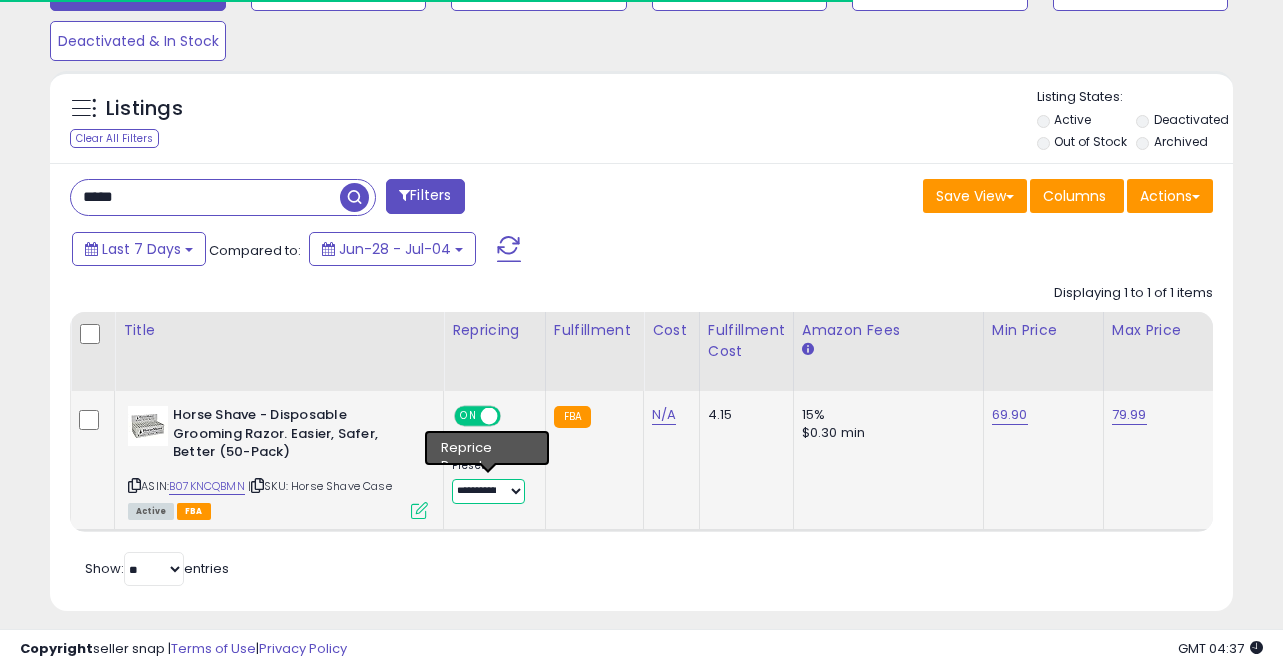 scroll, scrollTop: 999590, scrollLeft: 999315, axis: both 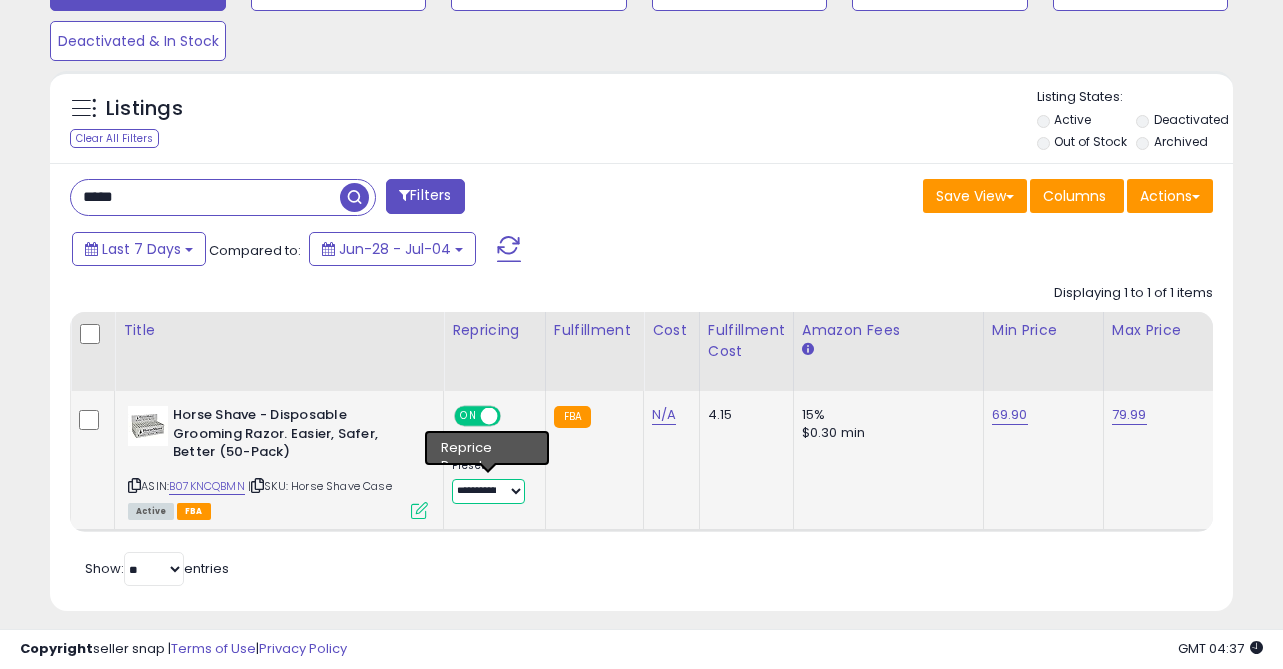 select on "**********" 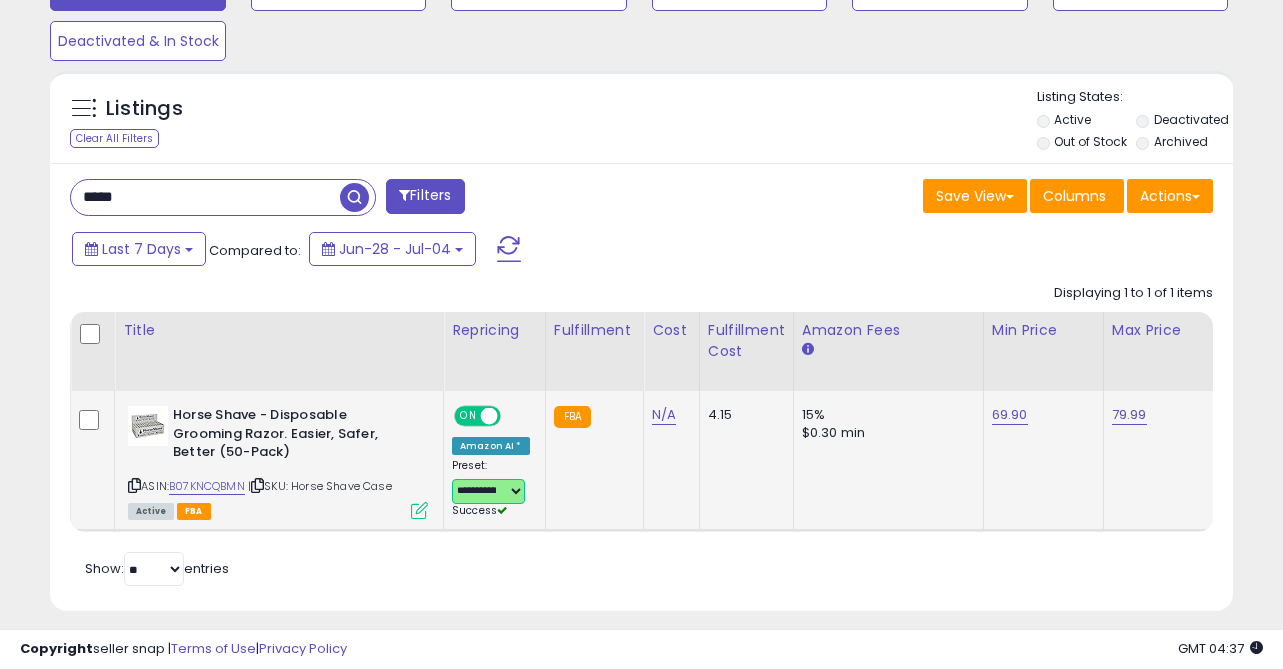 scroll, scrollTop: 0, scrollLeft: 146, axis: horizontal 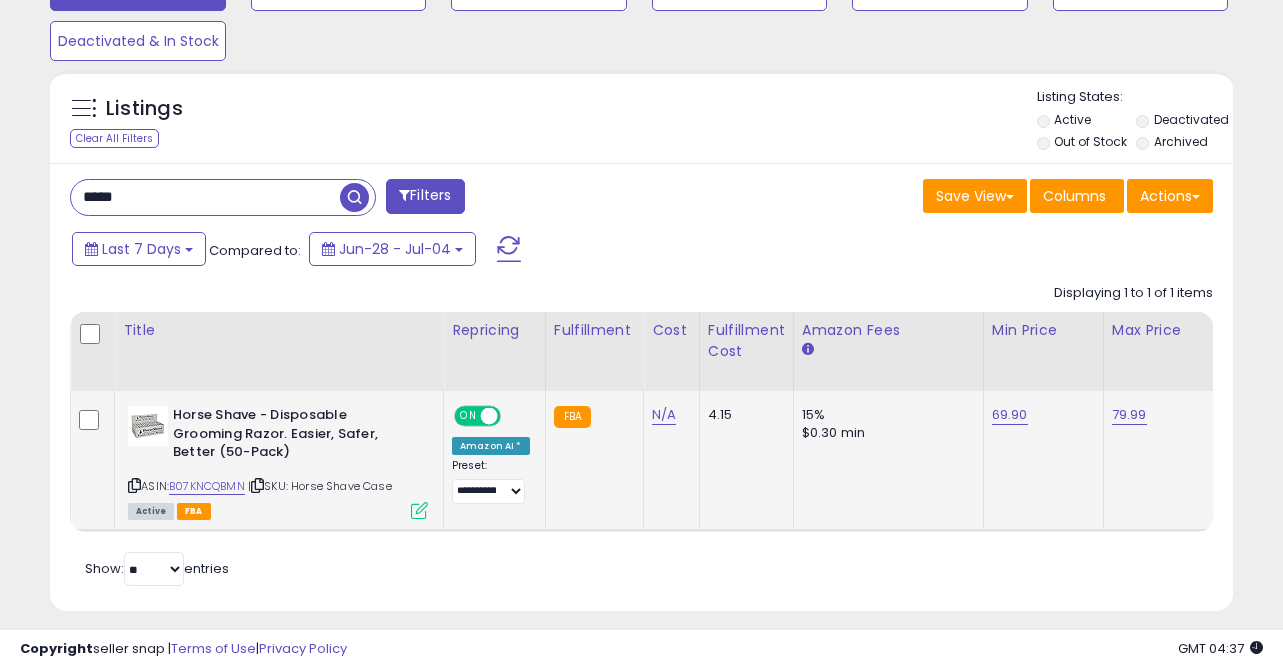 click on "ASIN: [ASIN] | SKU: [PRODUCT] [PRODUCT] [PRODUCT]" at bounding box center [278, 461] 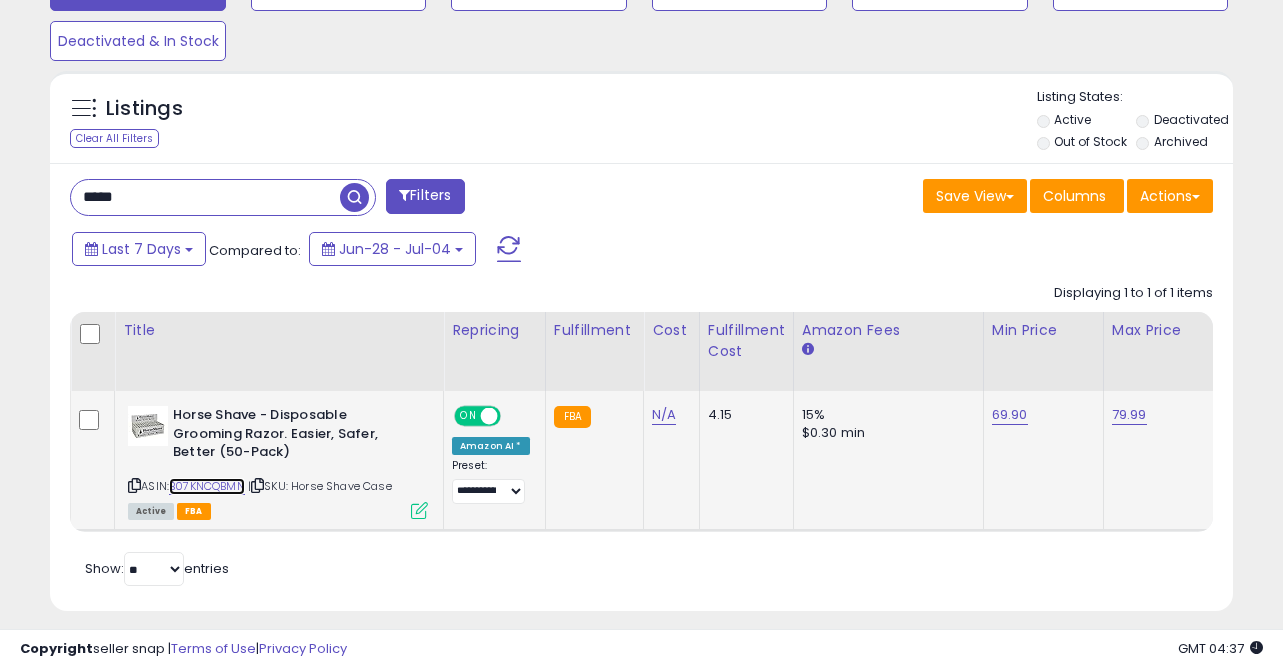 click on "B07KNCQBMN" at bounding box center (207, 486) 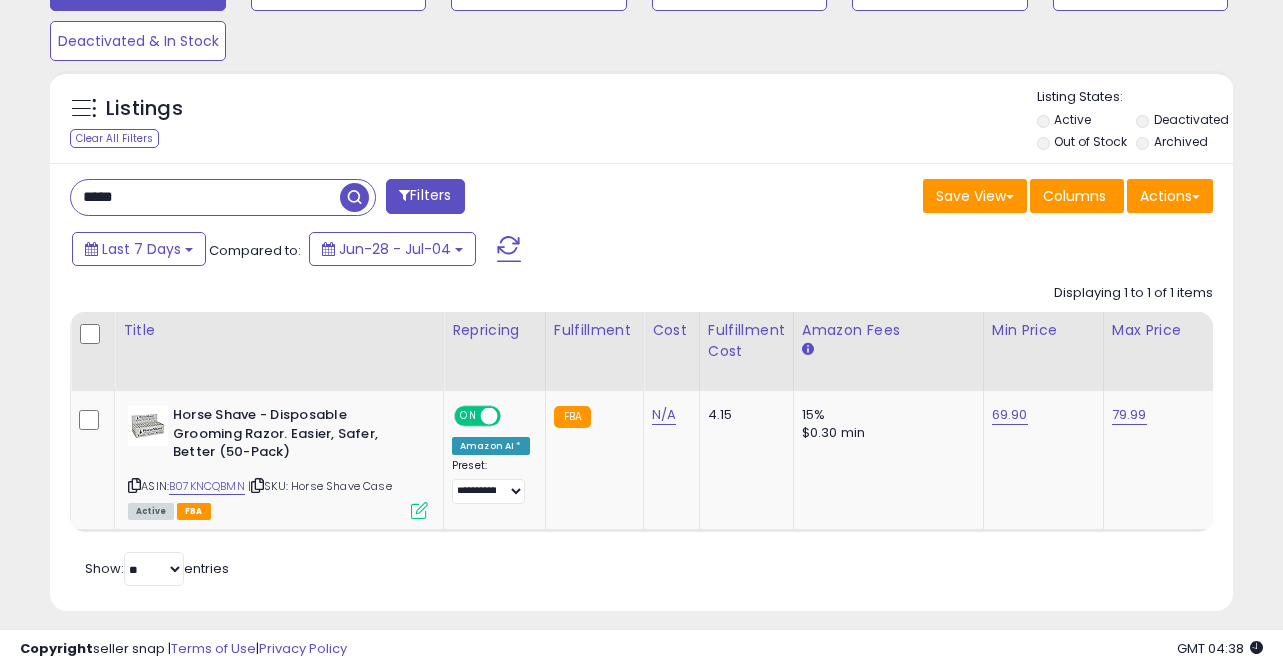 click on "*****" at bounding box center (205, 197) 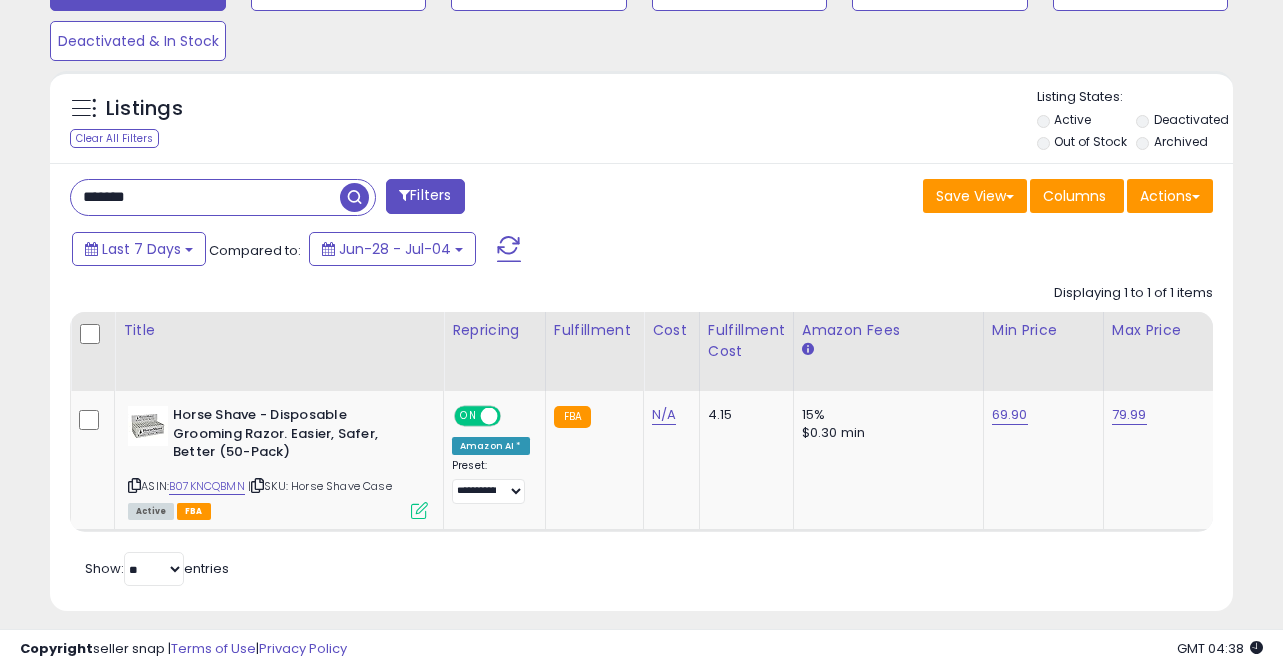 type on "*******" 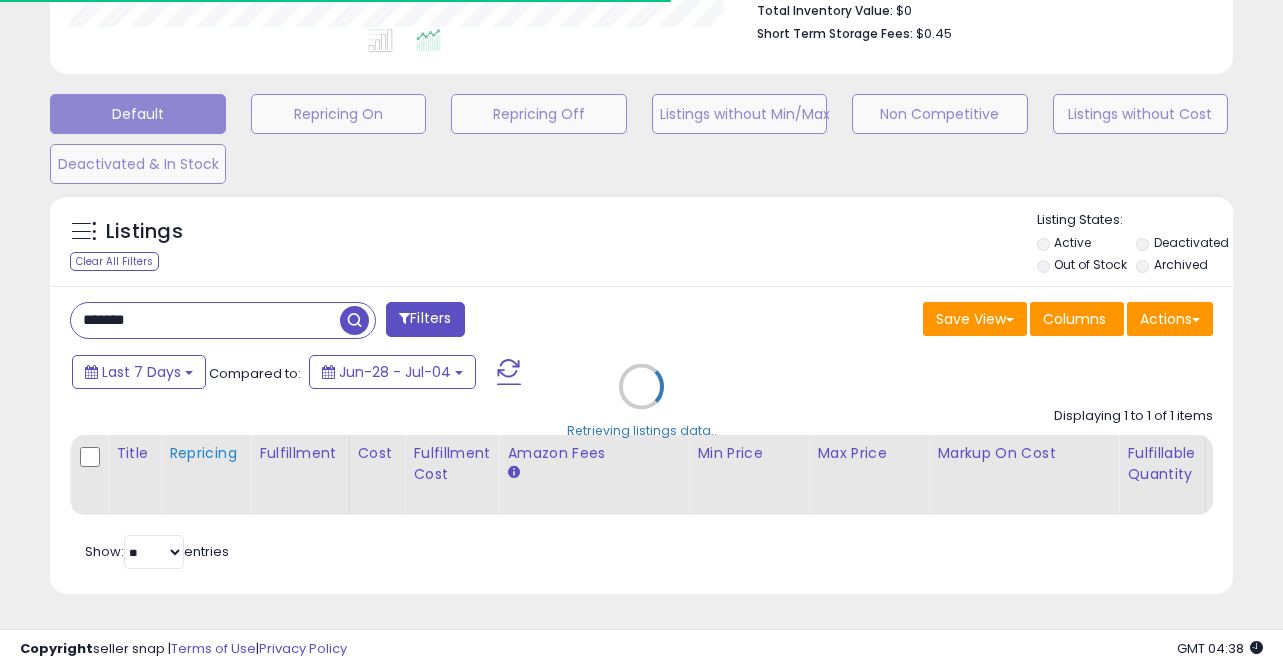 scroll, scrollTop: 659, scrollLeft: 0, axis: vertical 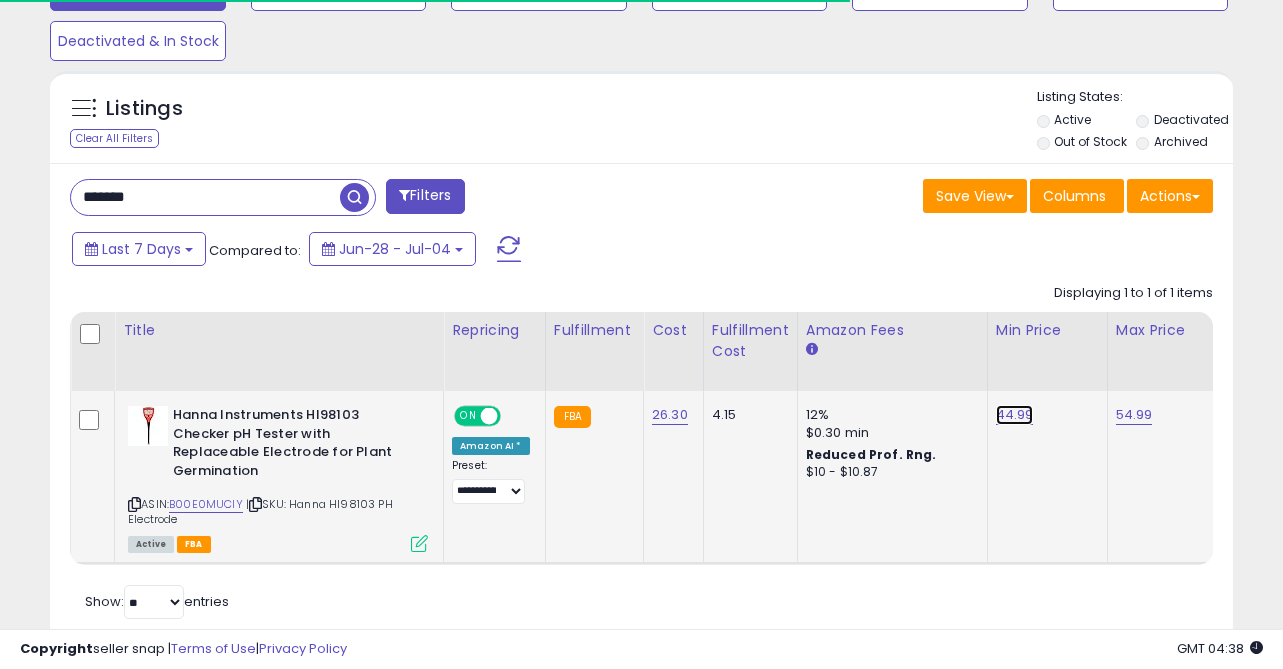 click on "44.99" at bounding box center (1015, 415) 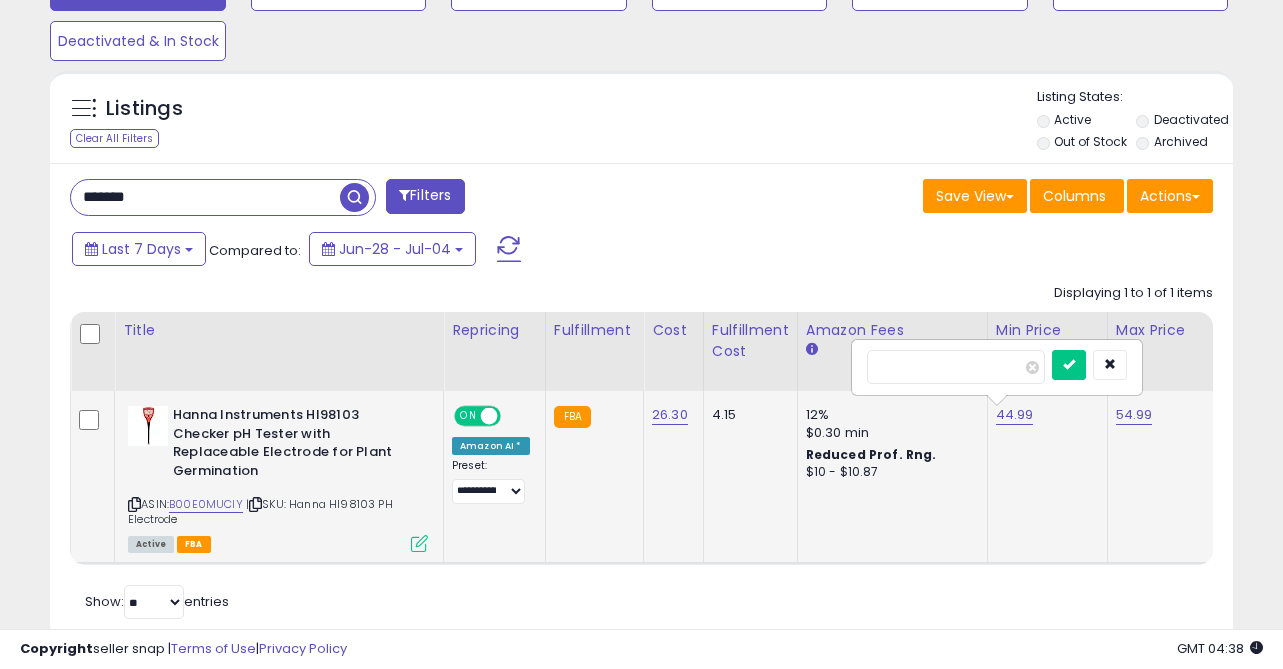 scroll, scrollTop: 999590, scrollLeft: 999315, axis: both 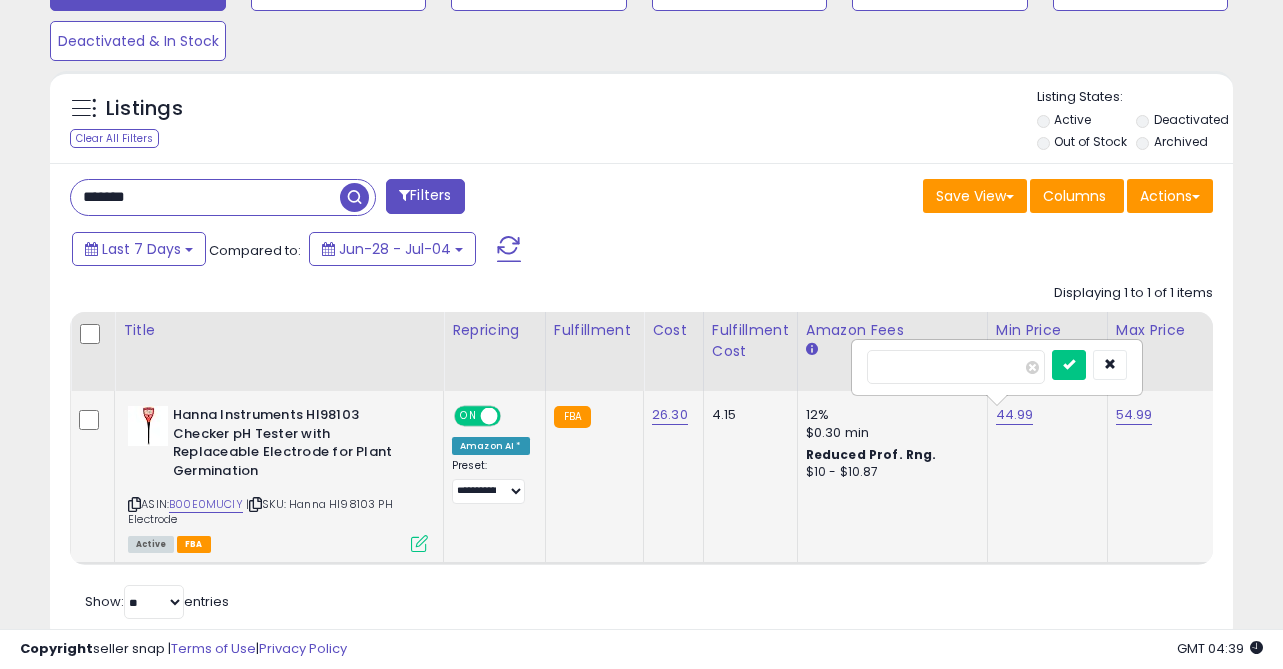 type on "*****" 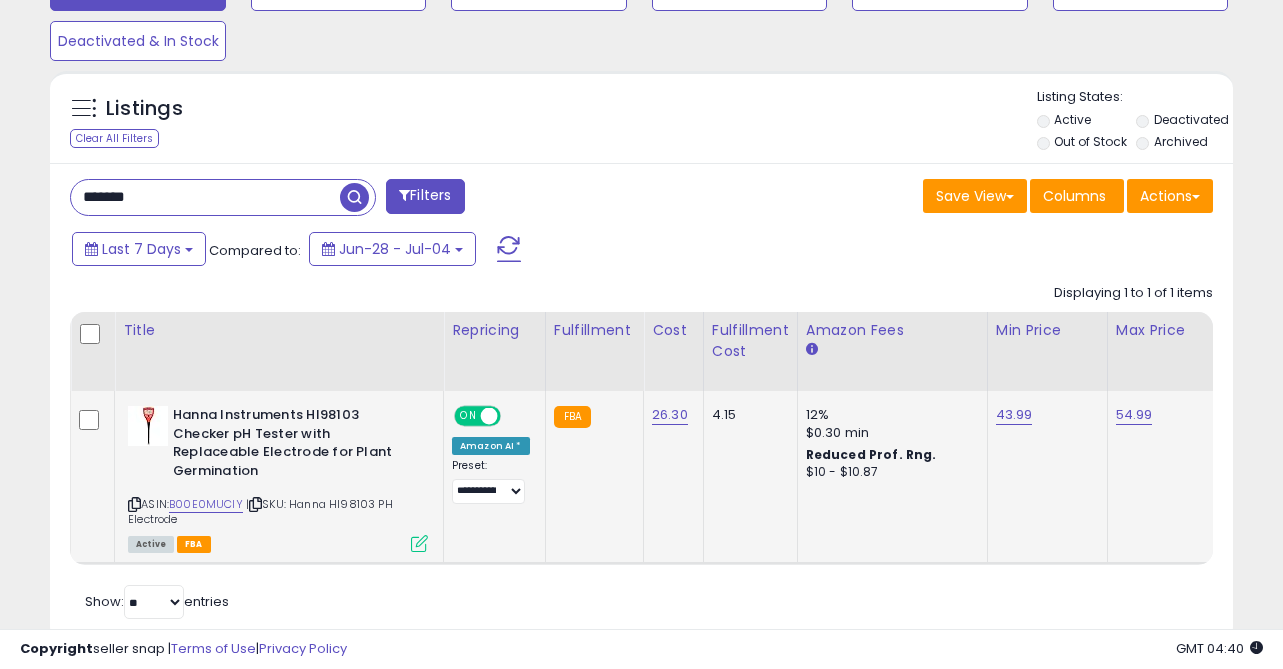 click on "*******" at bounding box center (205, 197) 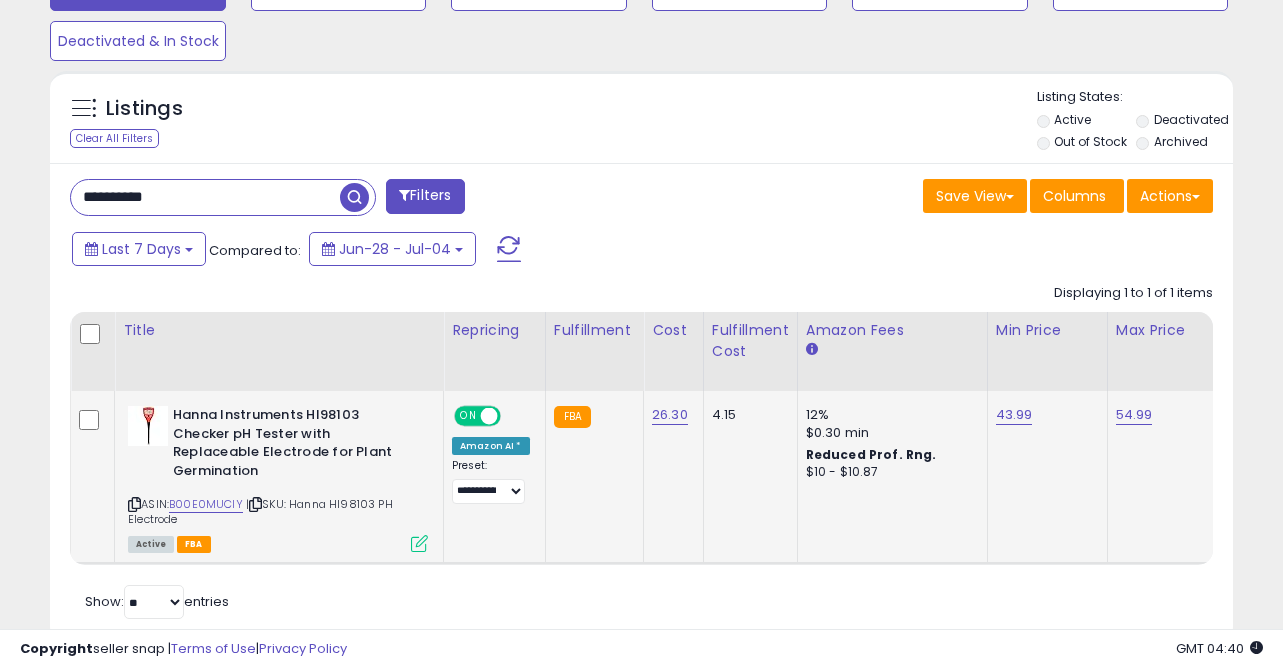 type on "**********" 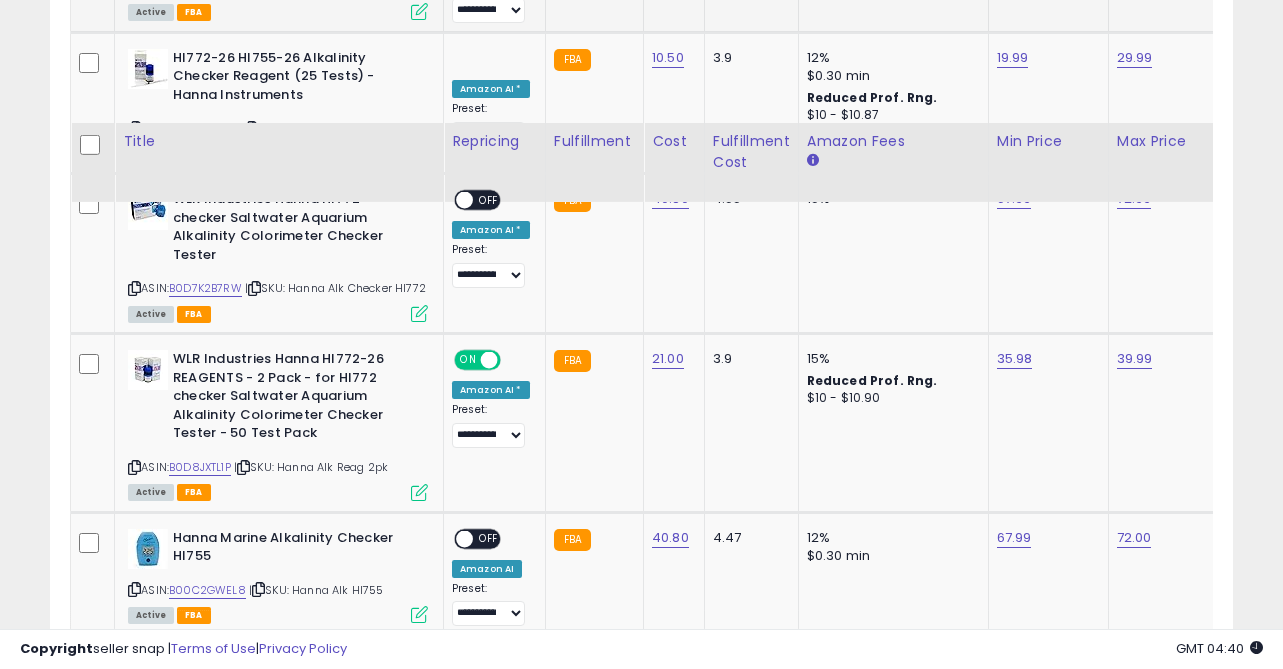 scroll, scrollTop: 1282, scrollLeft: 0, axis: vertical 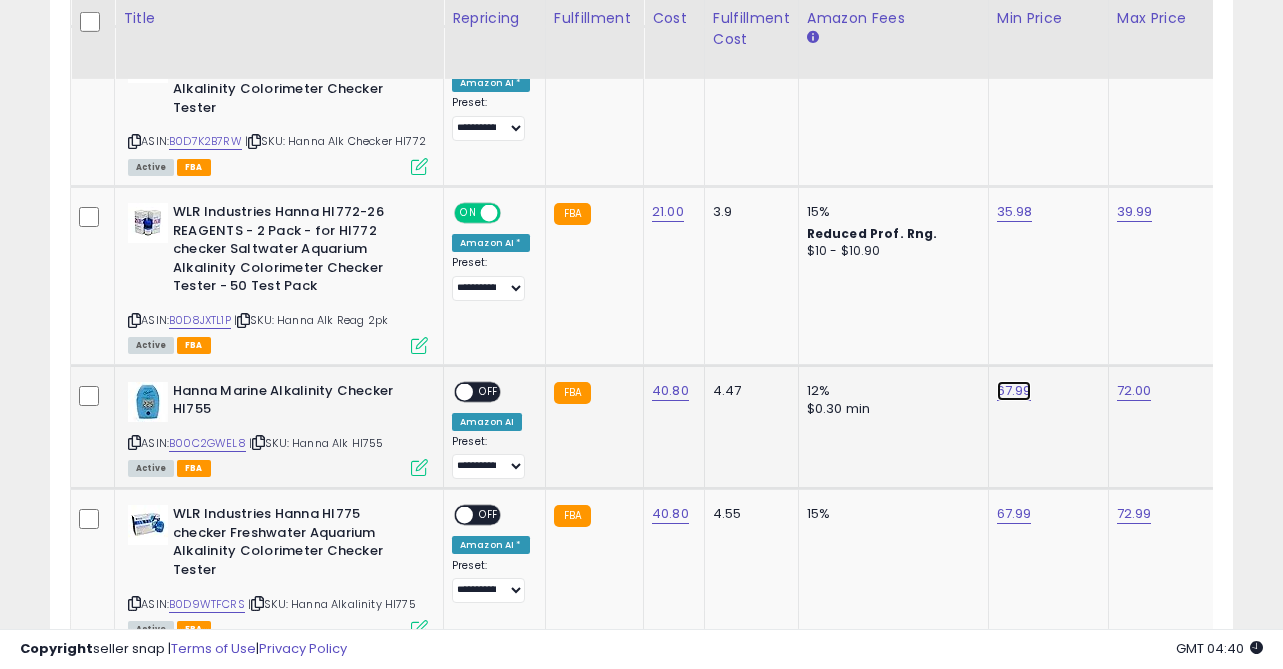 click on "67.99" at bounding box center [1016, -213] 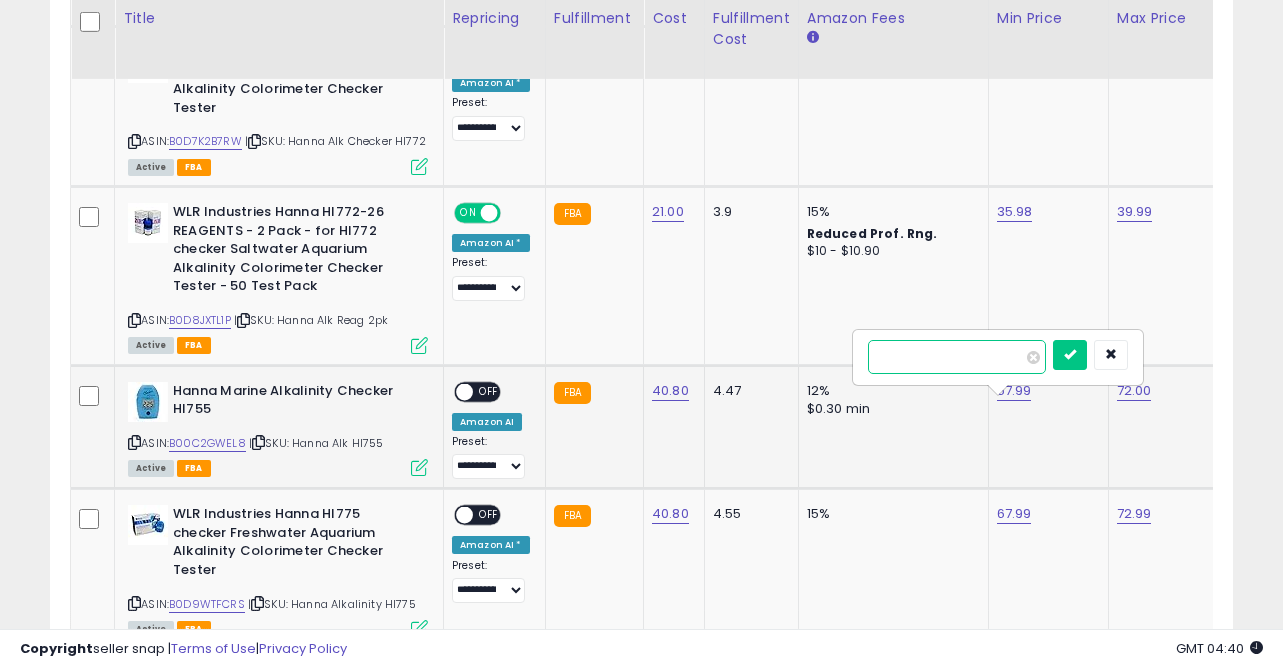 click on "*****" at bounding box center [957, 357] 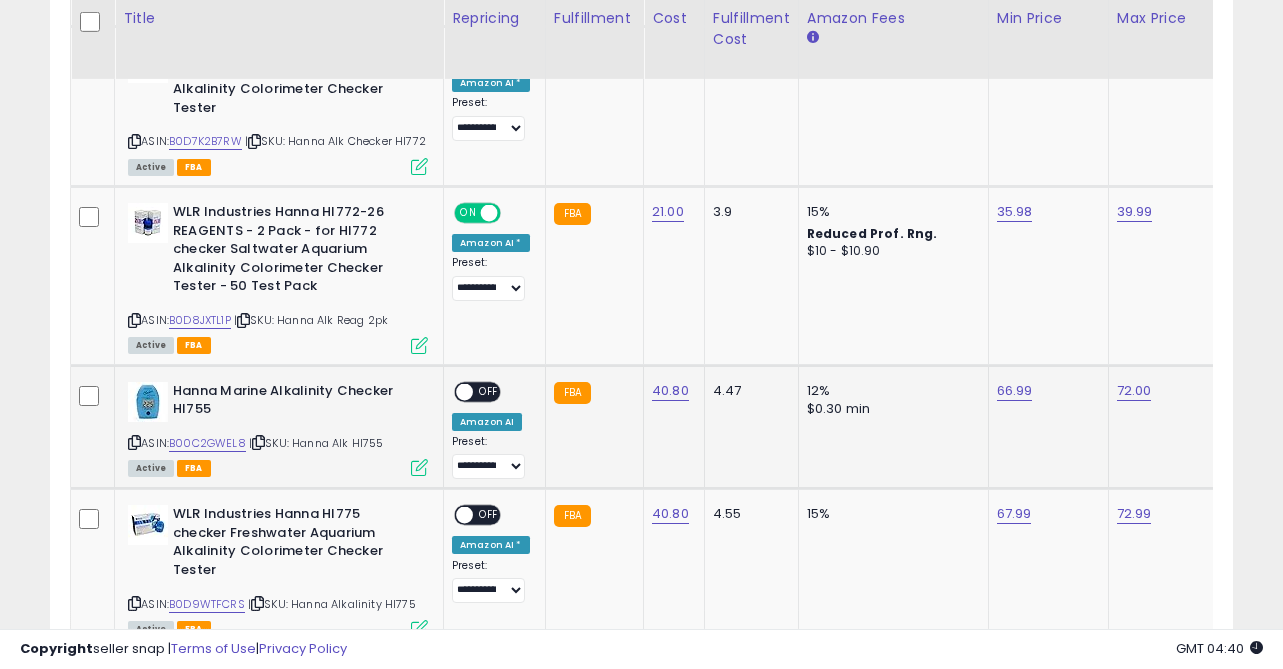 click on "OFF" at bounding box center (489, 391) 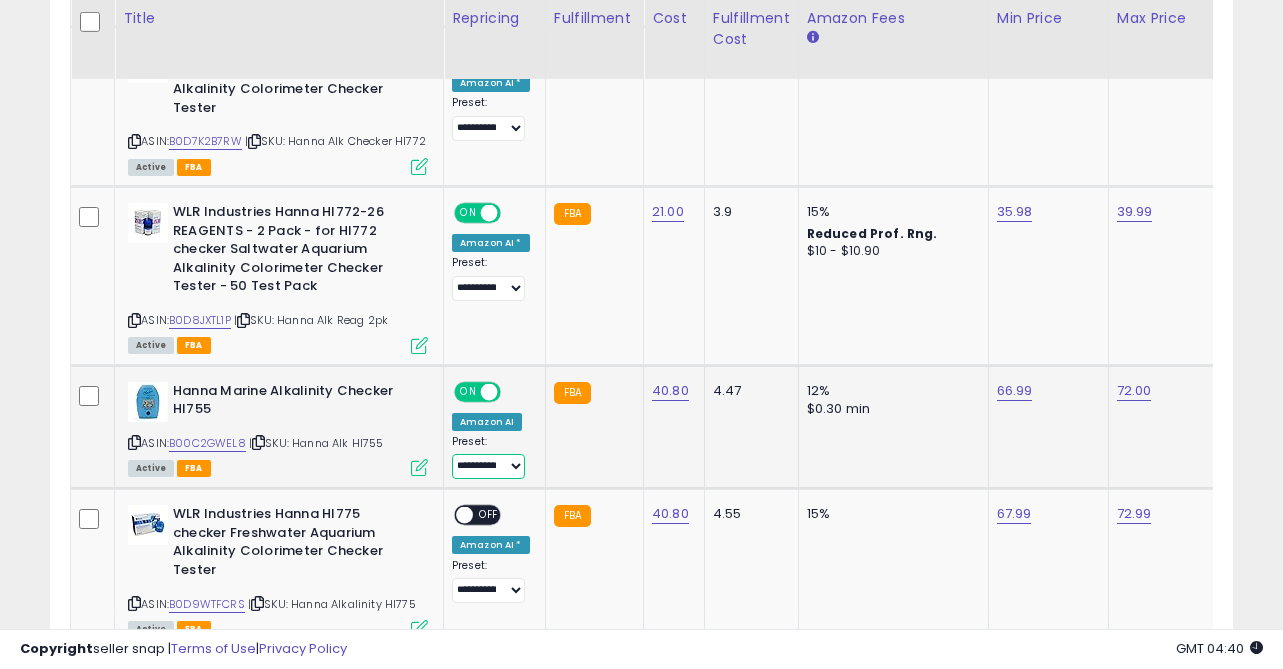 click on "**********" at bounding box center [488, 466] 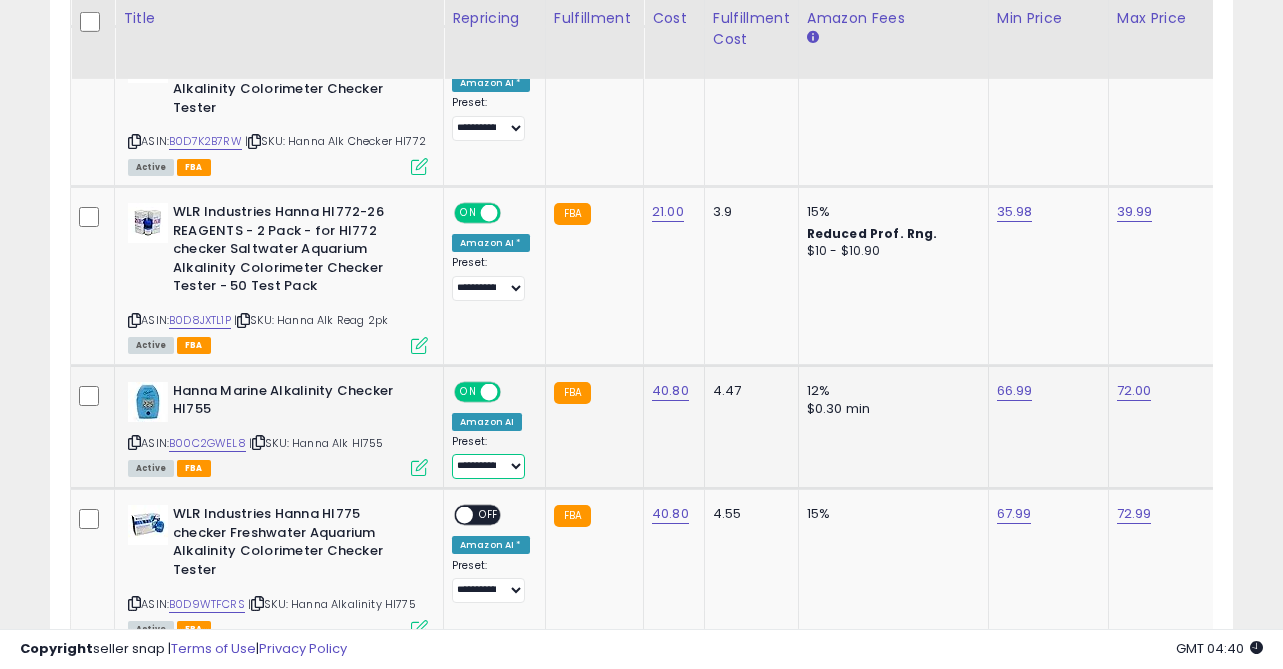 click on "**********" at bounding box center [488, 466] 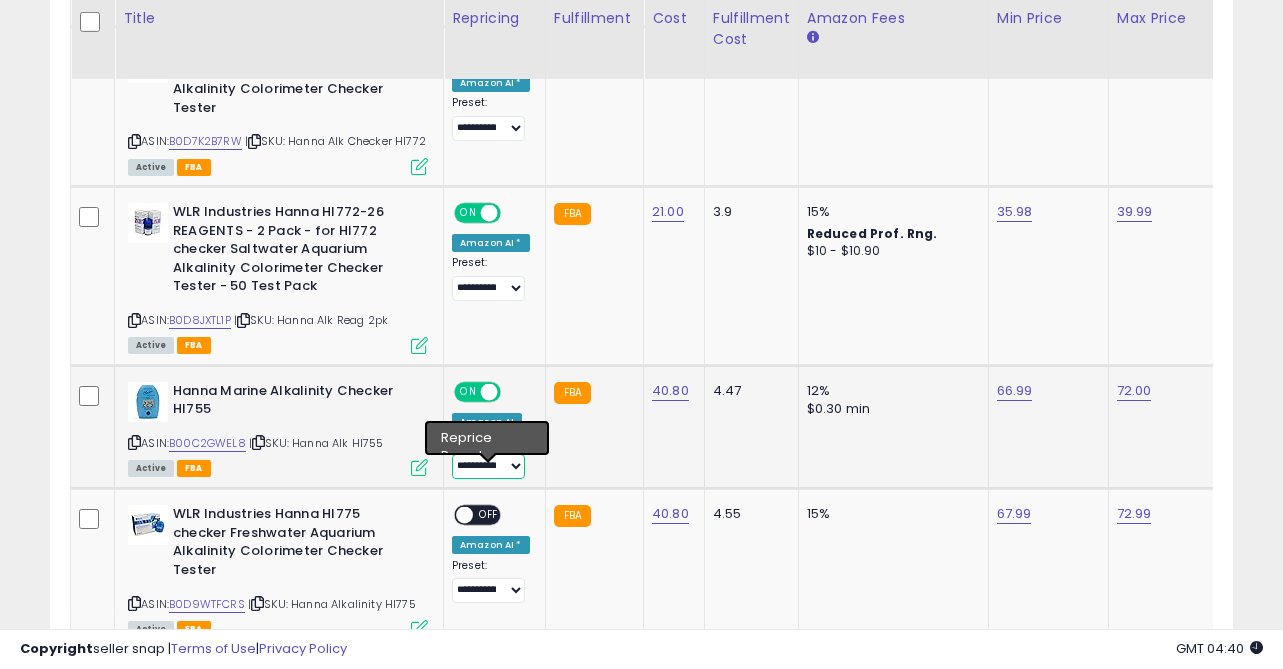 select on "**********" 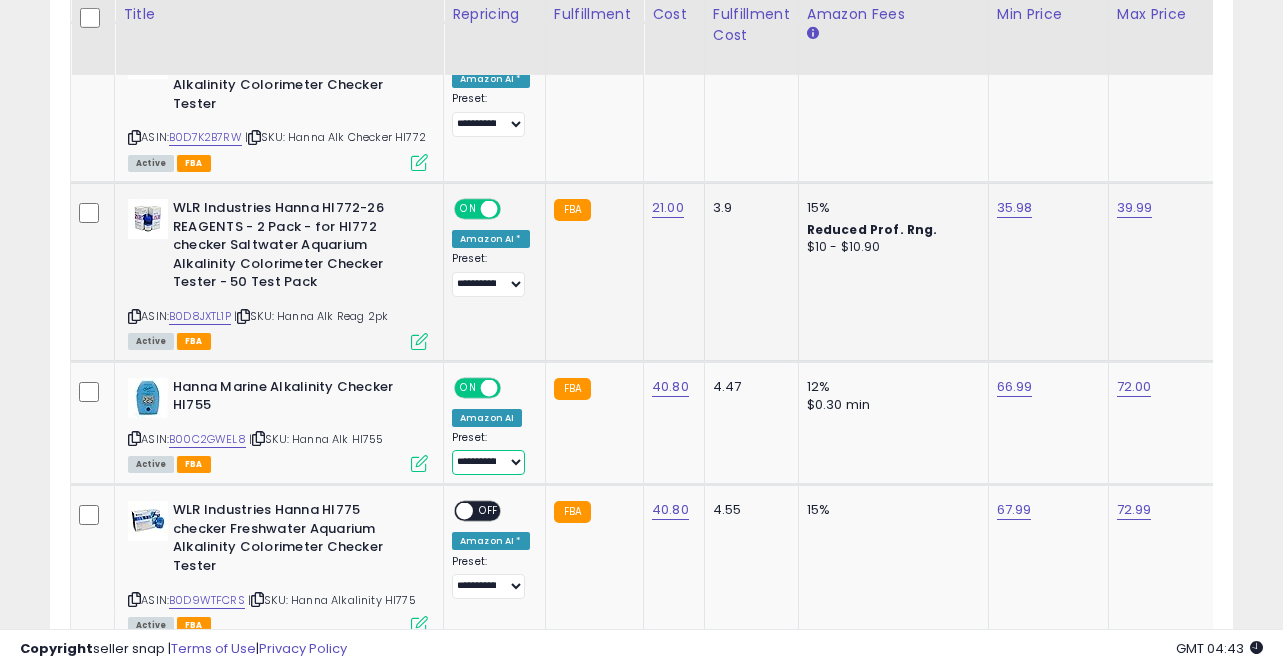 scroll, scrollTop: 1299, scrollLeft: 0, axis: vertical 